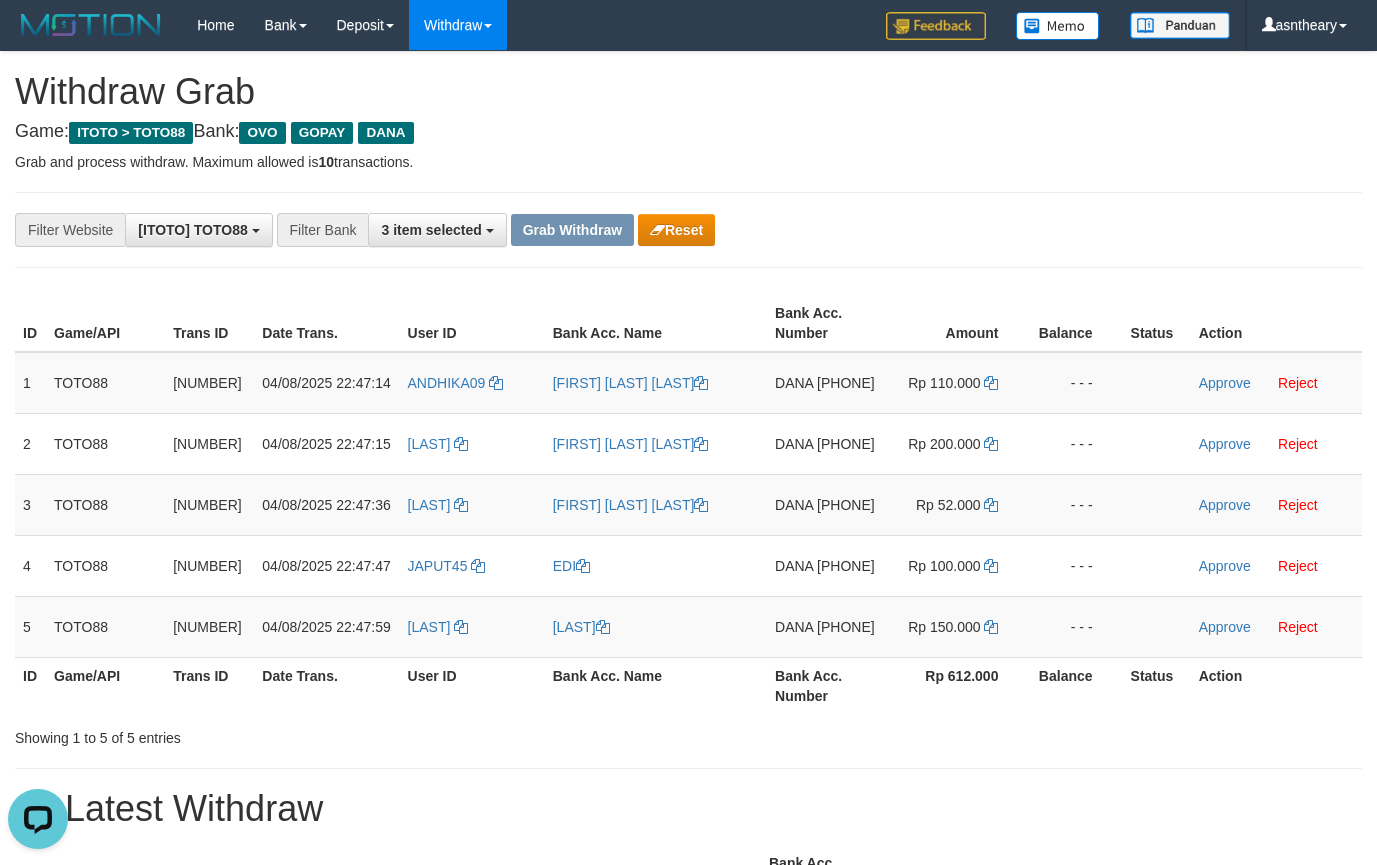 scroll, scrollTop: 0, scrollLeft: 0, axis: both 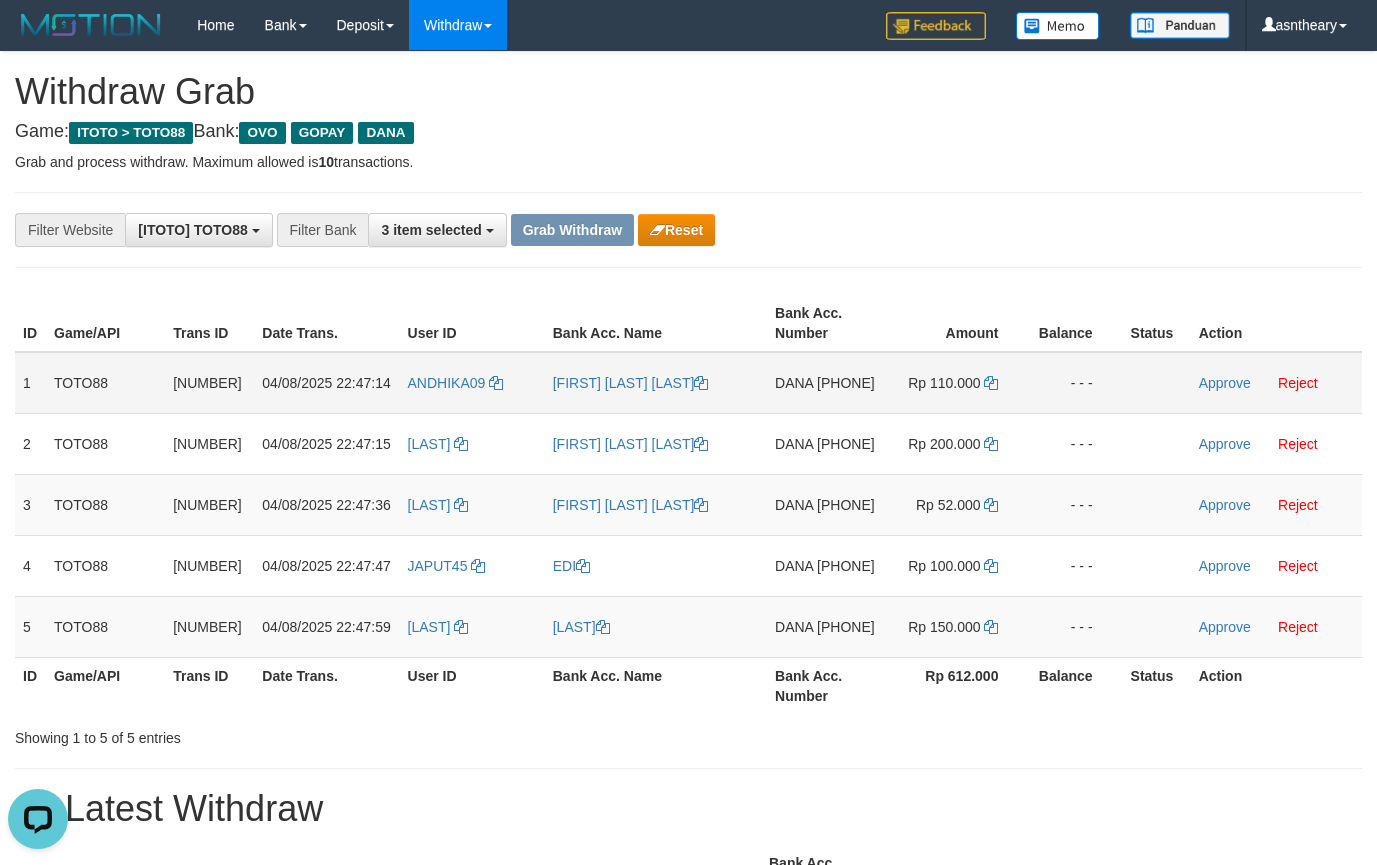 click on "DANA
[PHONE]" at bounding box center (826, 383) 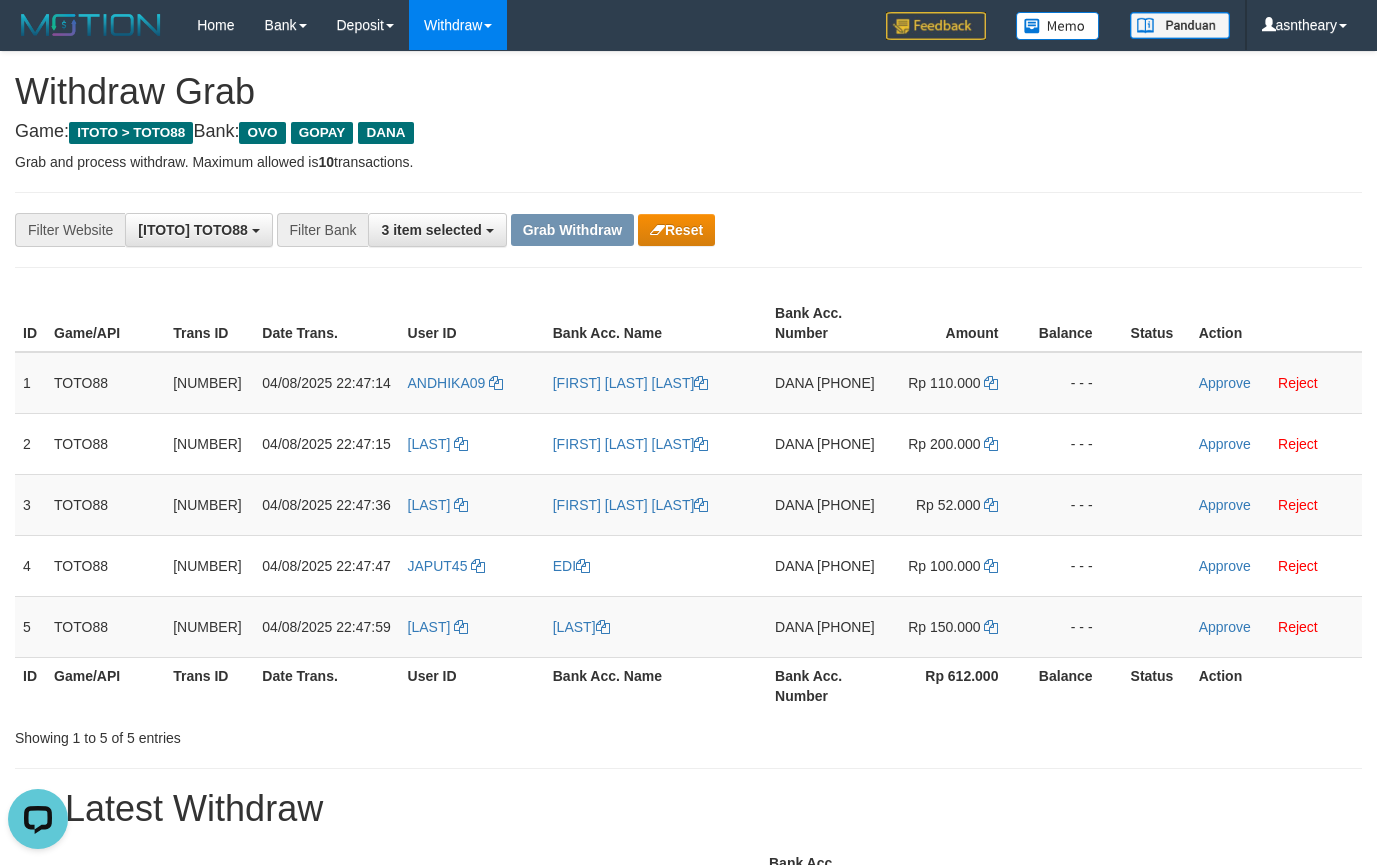 click on "Withdraw Grab" at bounding box center [688, 92] 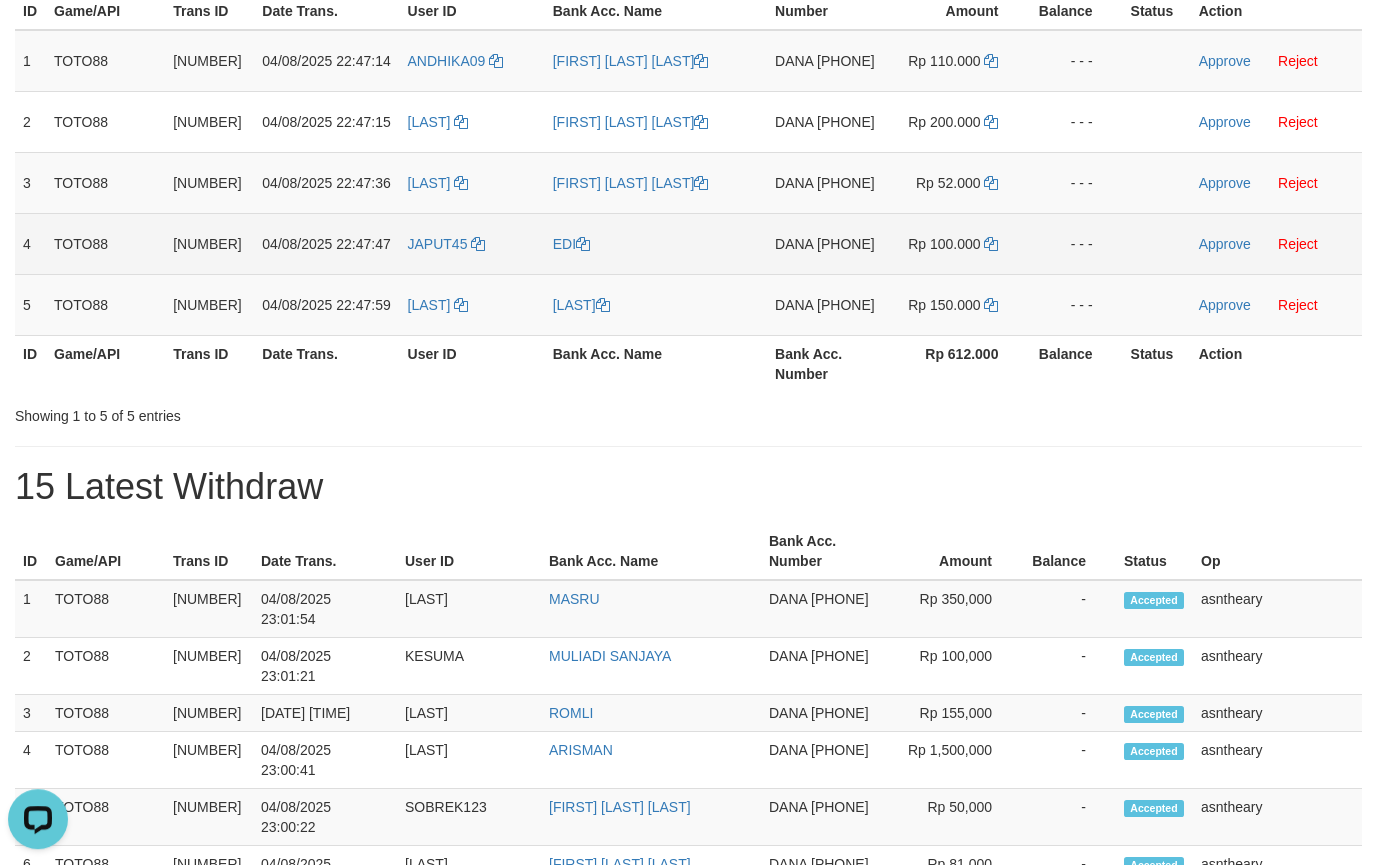 scroll, scrollTop: 0, scrollLeft: 0, axis: both 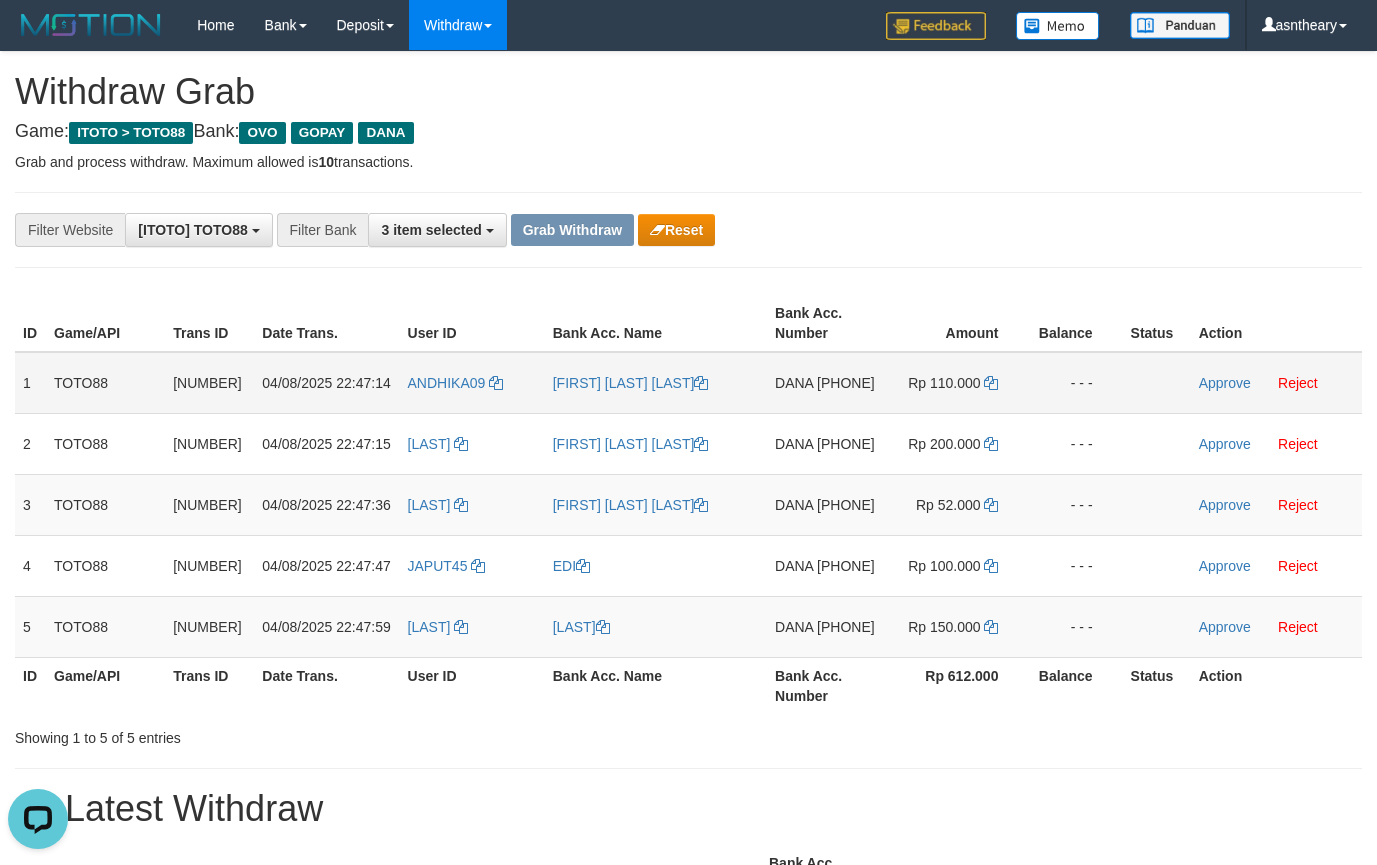 click on "DANA
[PHONE]" at bounding box center (826, 383) 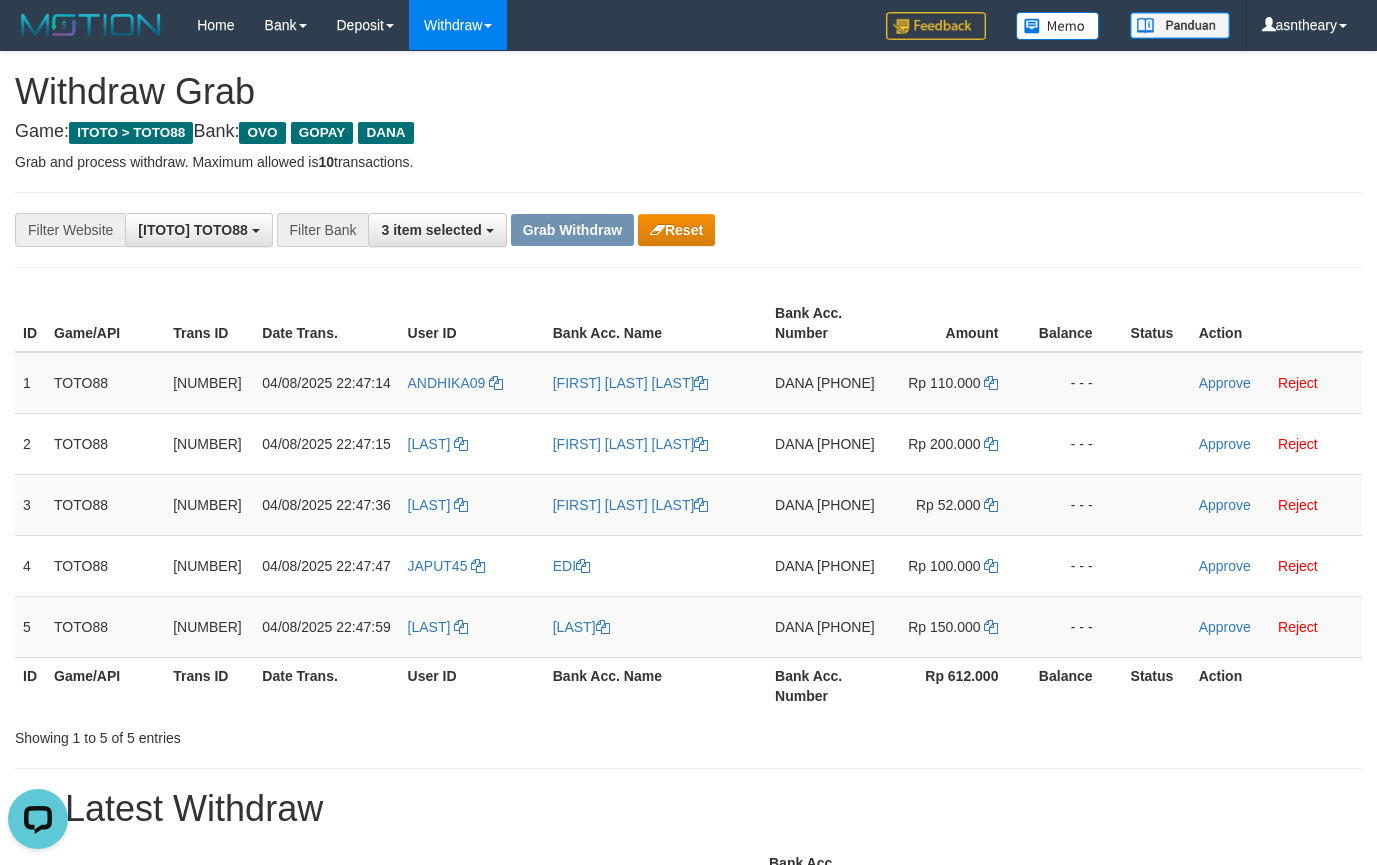 copy on "[PHONE]" 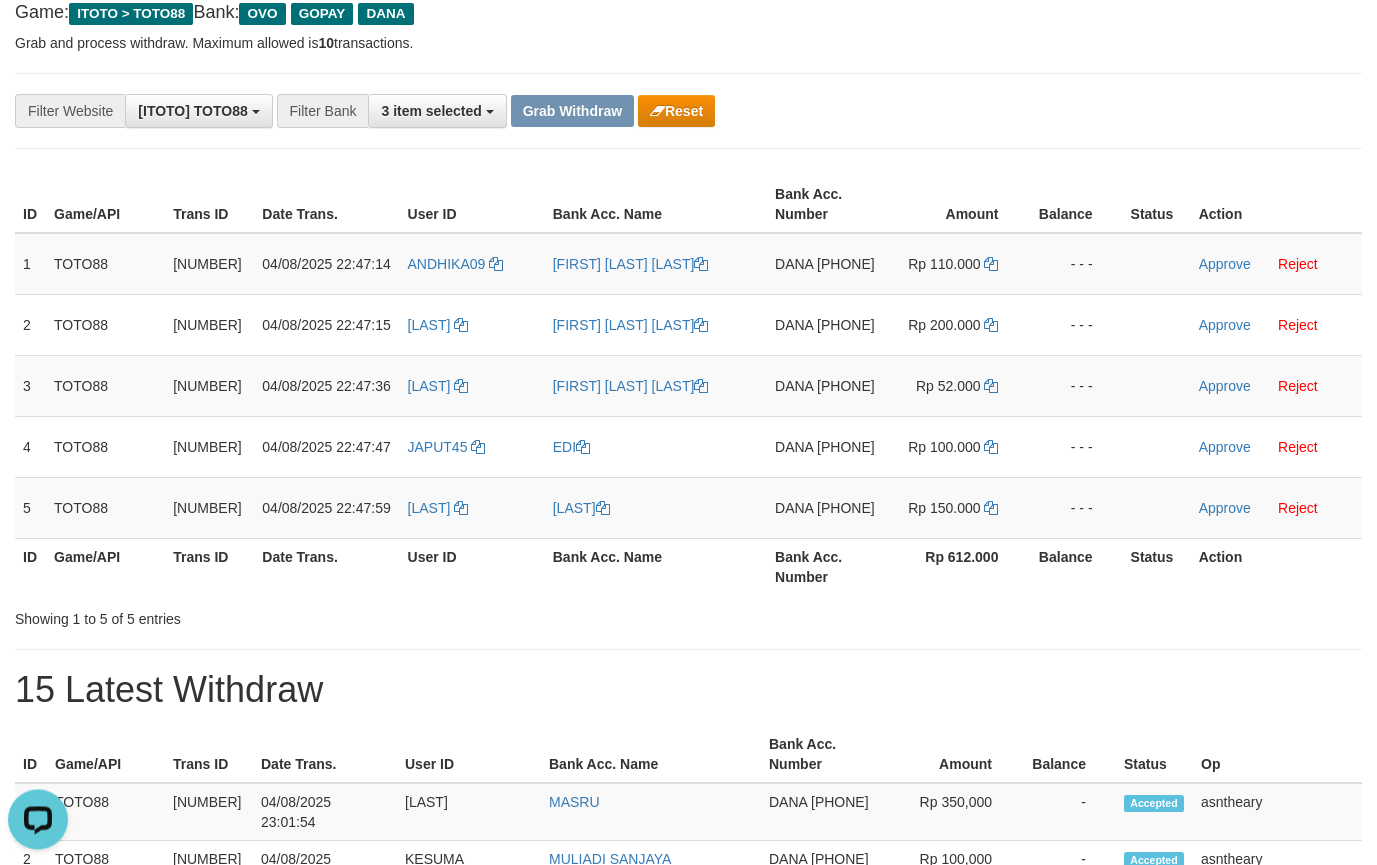 scroll, scrollTop: 118, scrollLeft: 0, axis: vertical 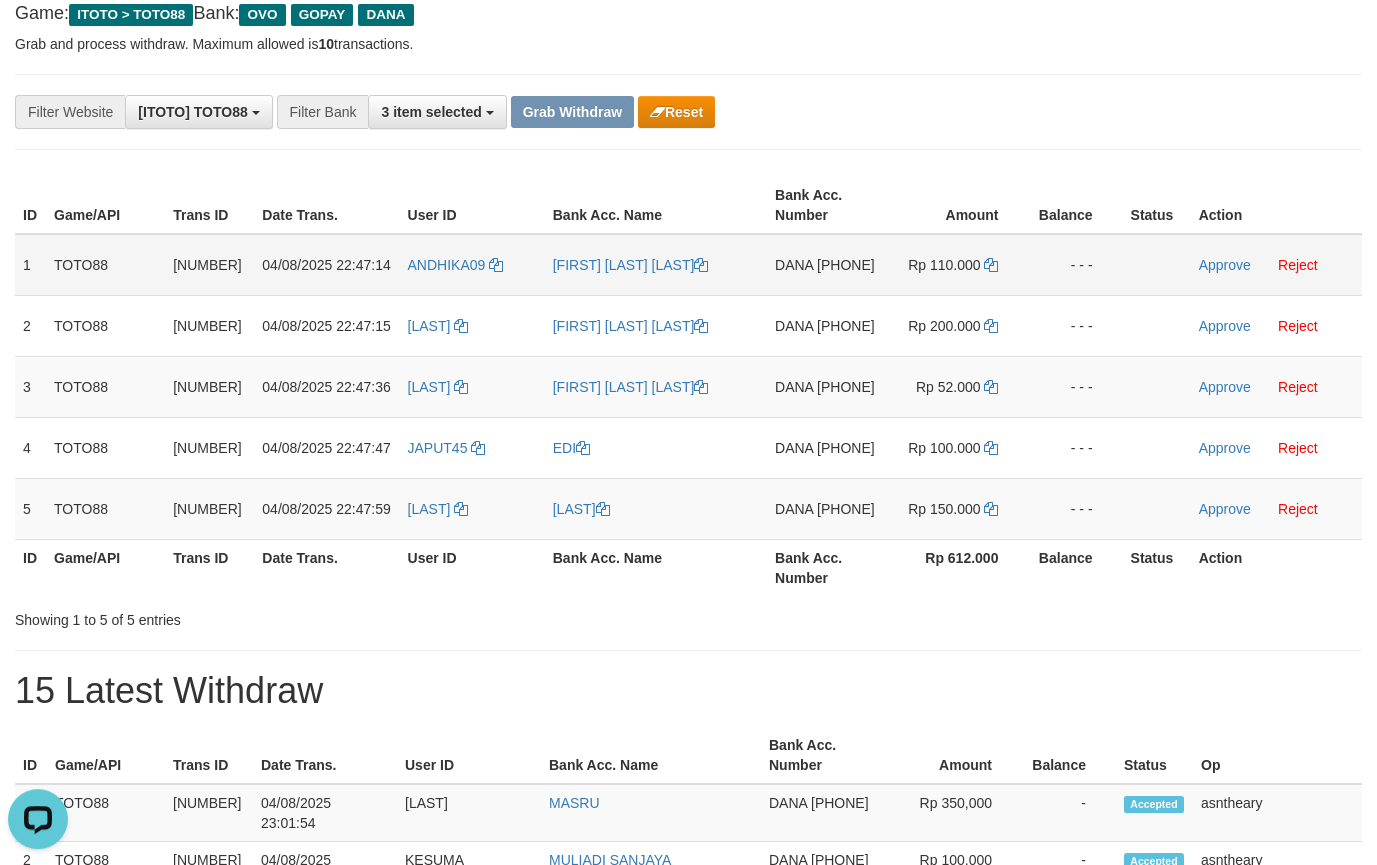 click on "Rp 110.000" at bounding box center [944, 265] 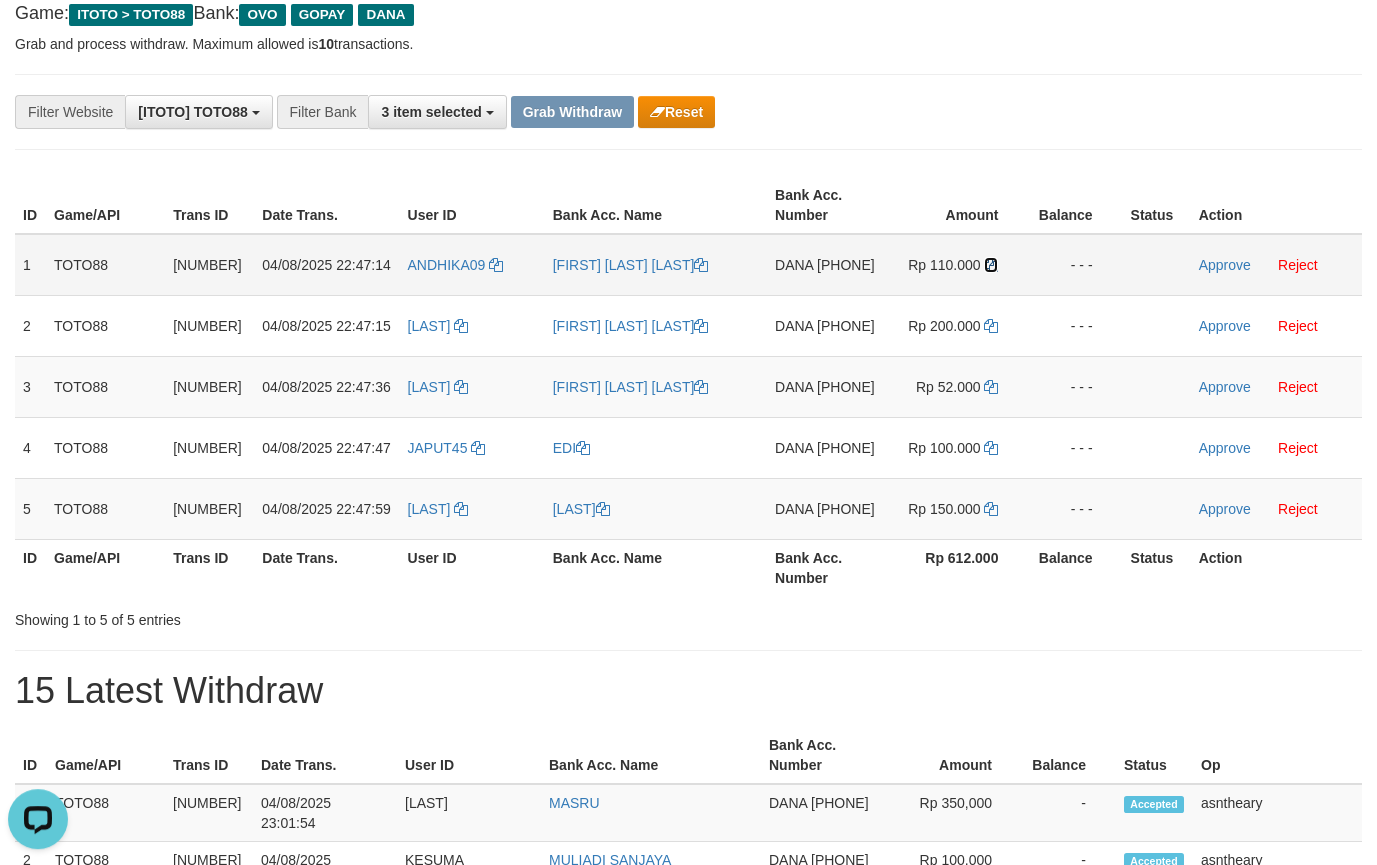 click at bounding box center (991, 265) 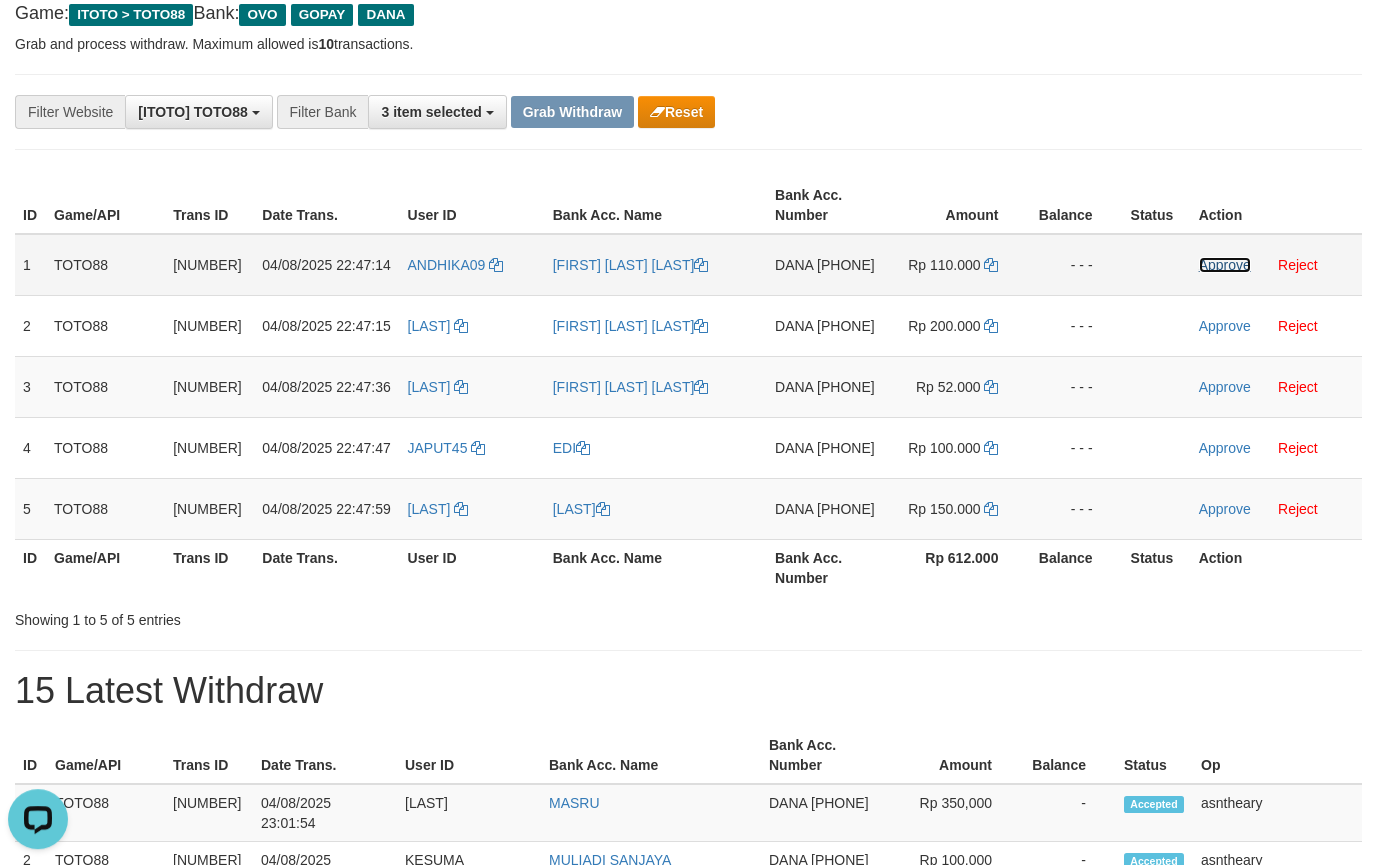 click on "Approve" at bounding box center (1225, 265) 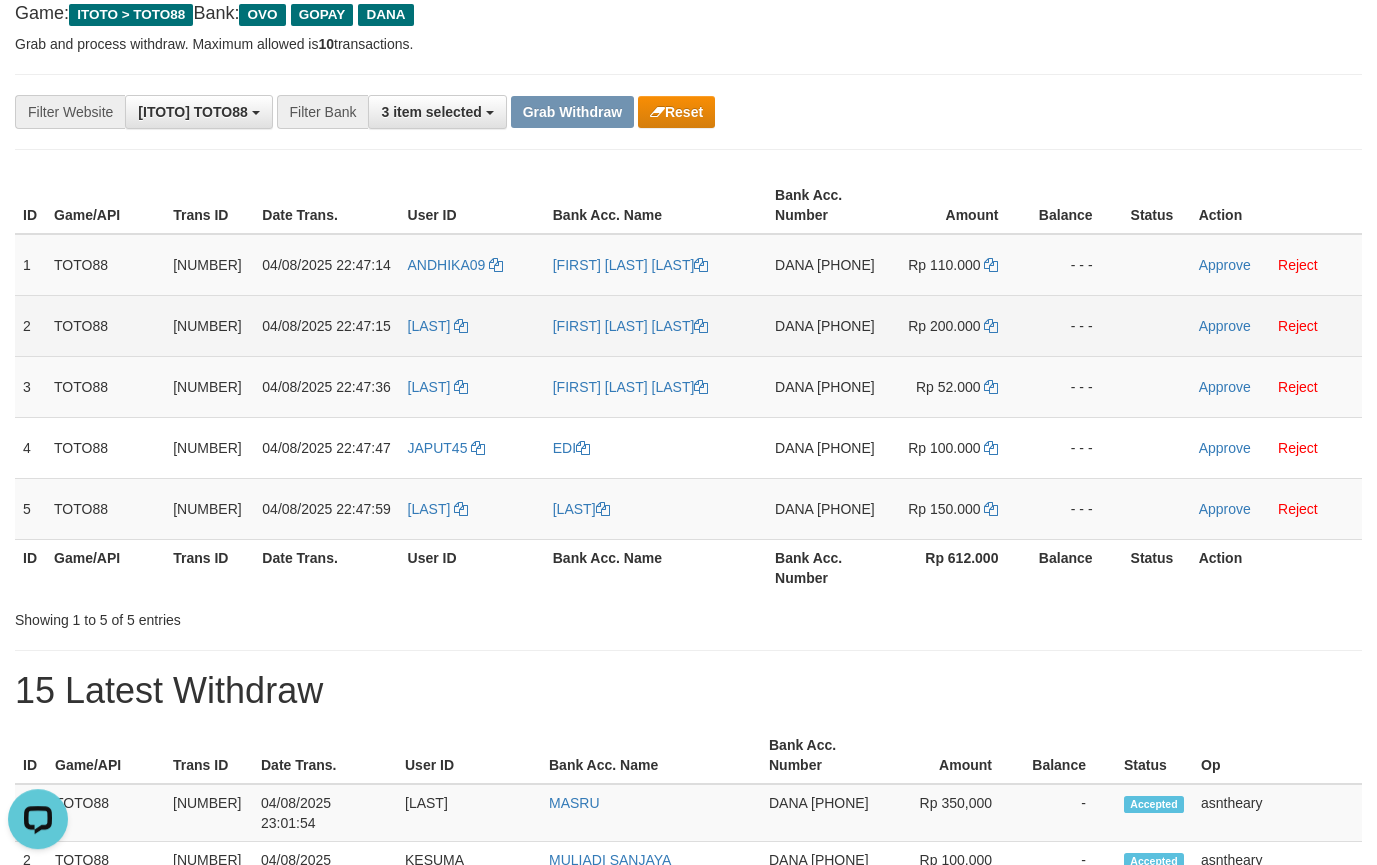 click on "DANA
[PHONE]" at bounding box center (826, 325) 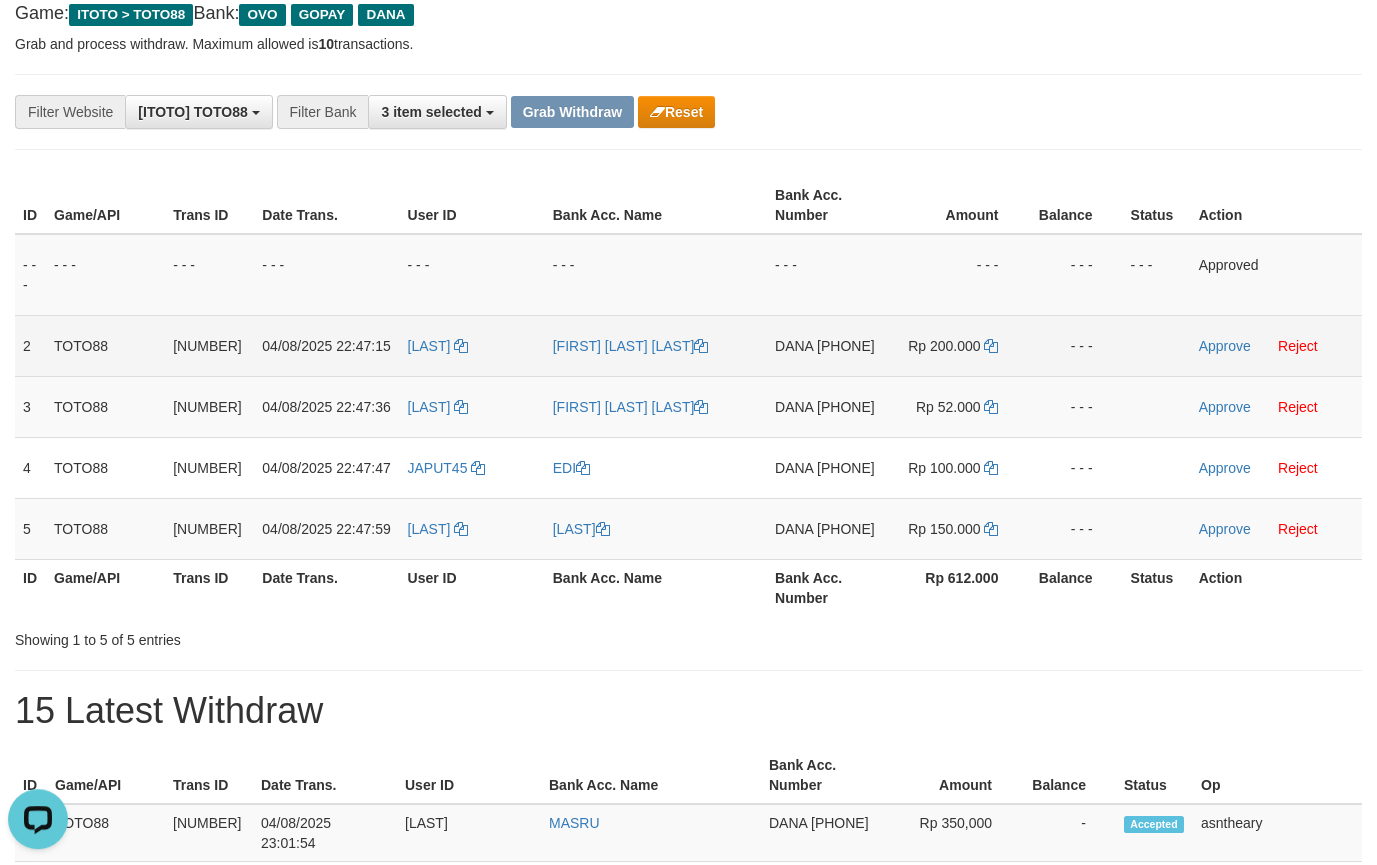 click on "DANA
[PHONE]" at bounding box center (826, 345) 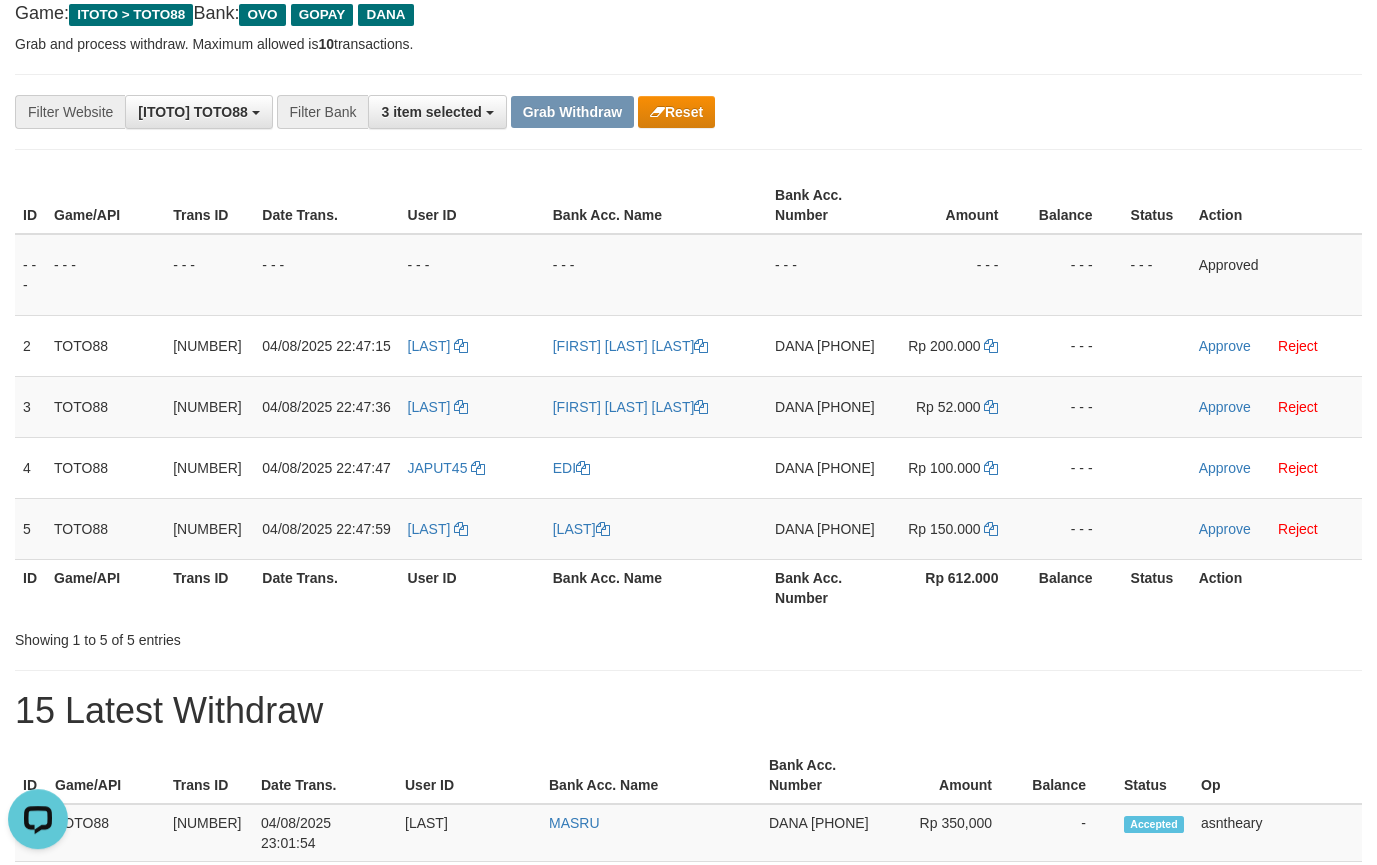 copy on "[PHONE]" 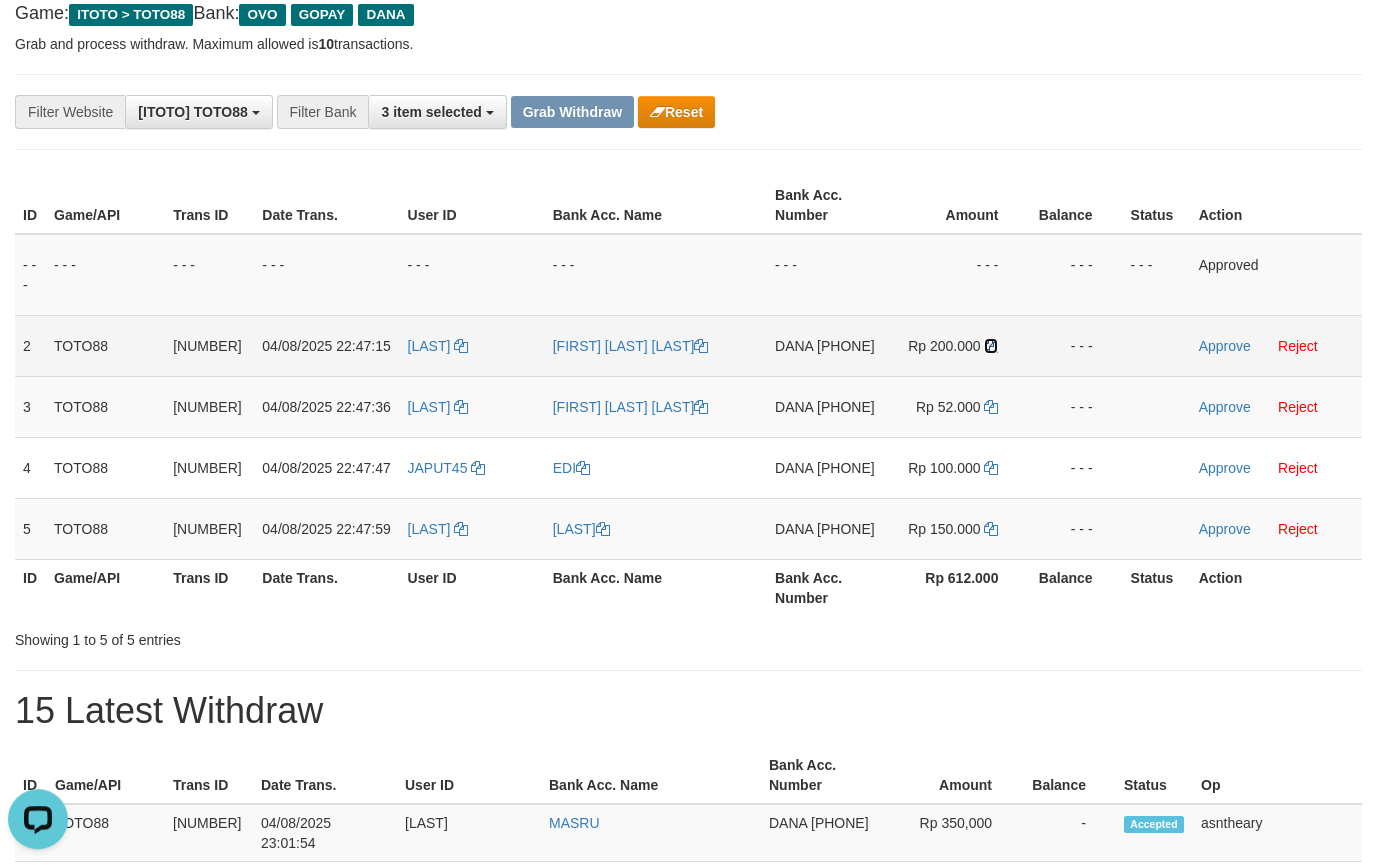 click at bounding box center [991, 346] 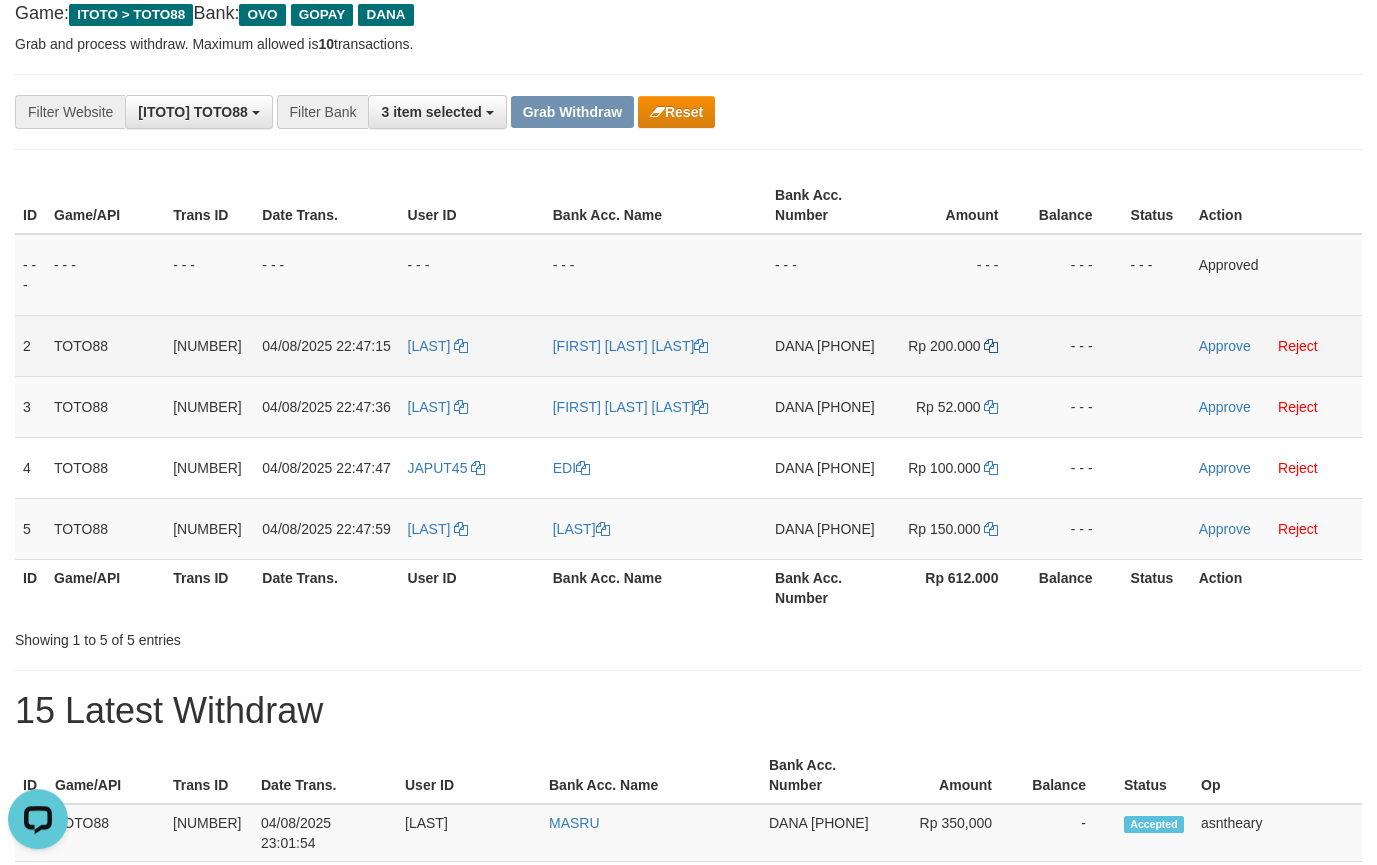 copy on "[PHONE]" 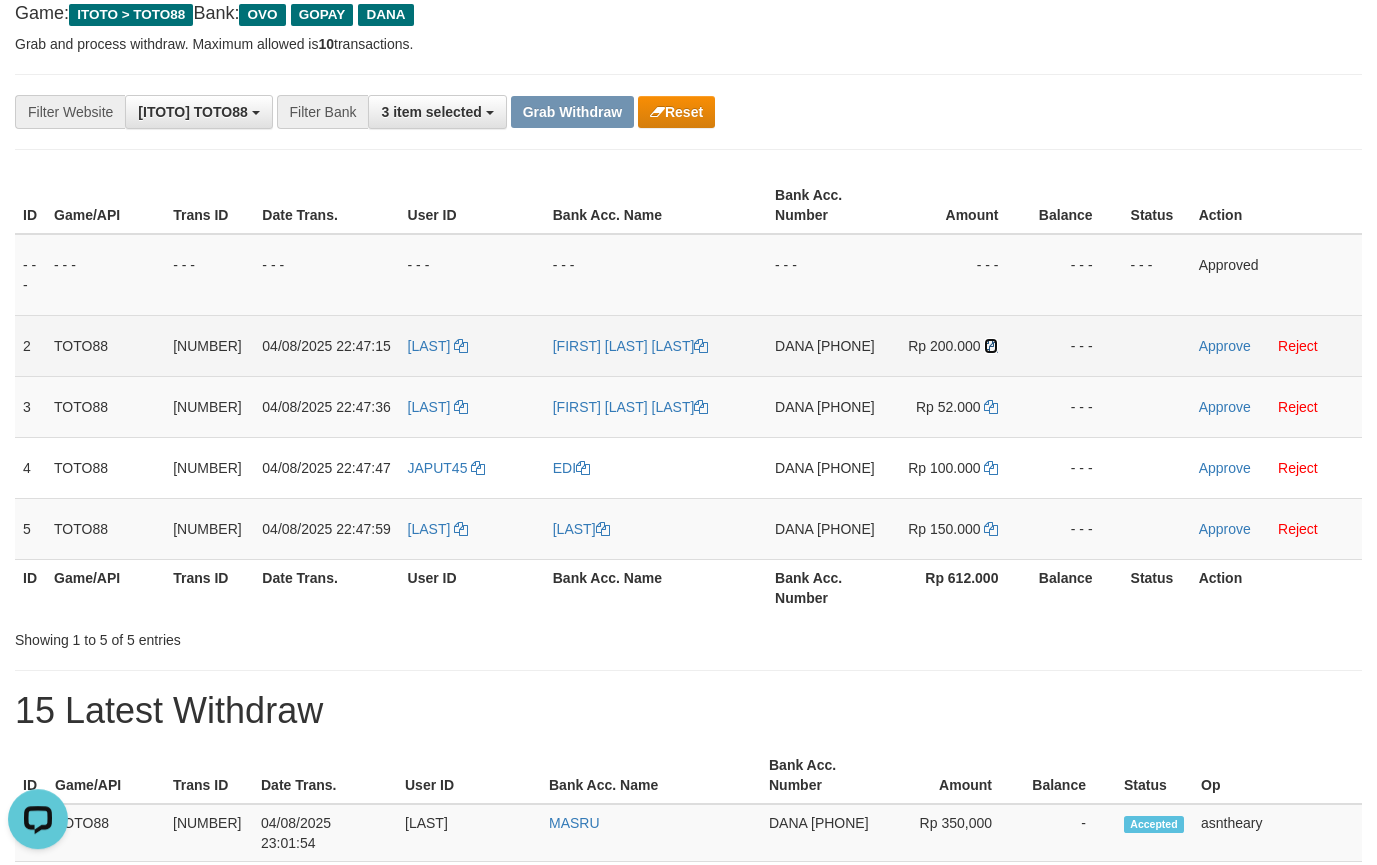 click at bounding box center (991, 346) 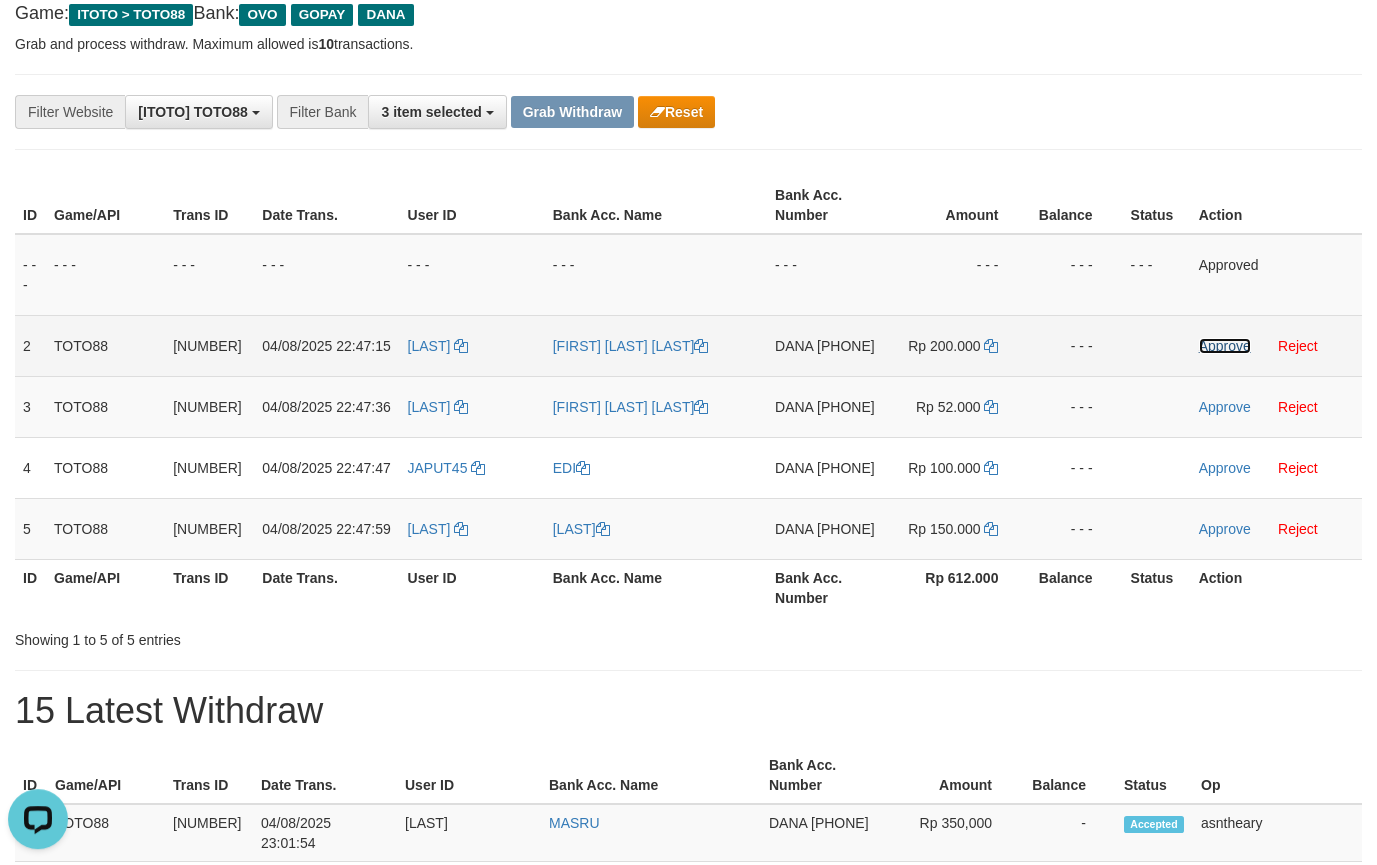 click on "Approve" at bounding box center (1225, 346) 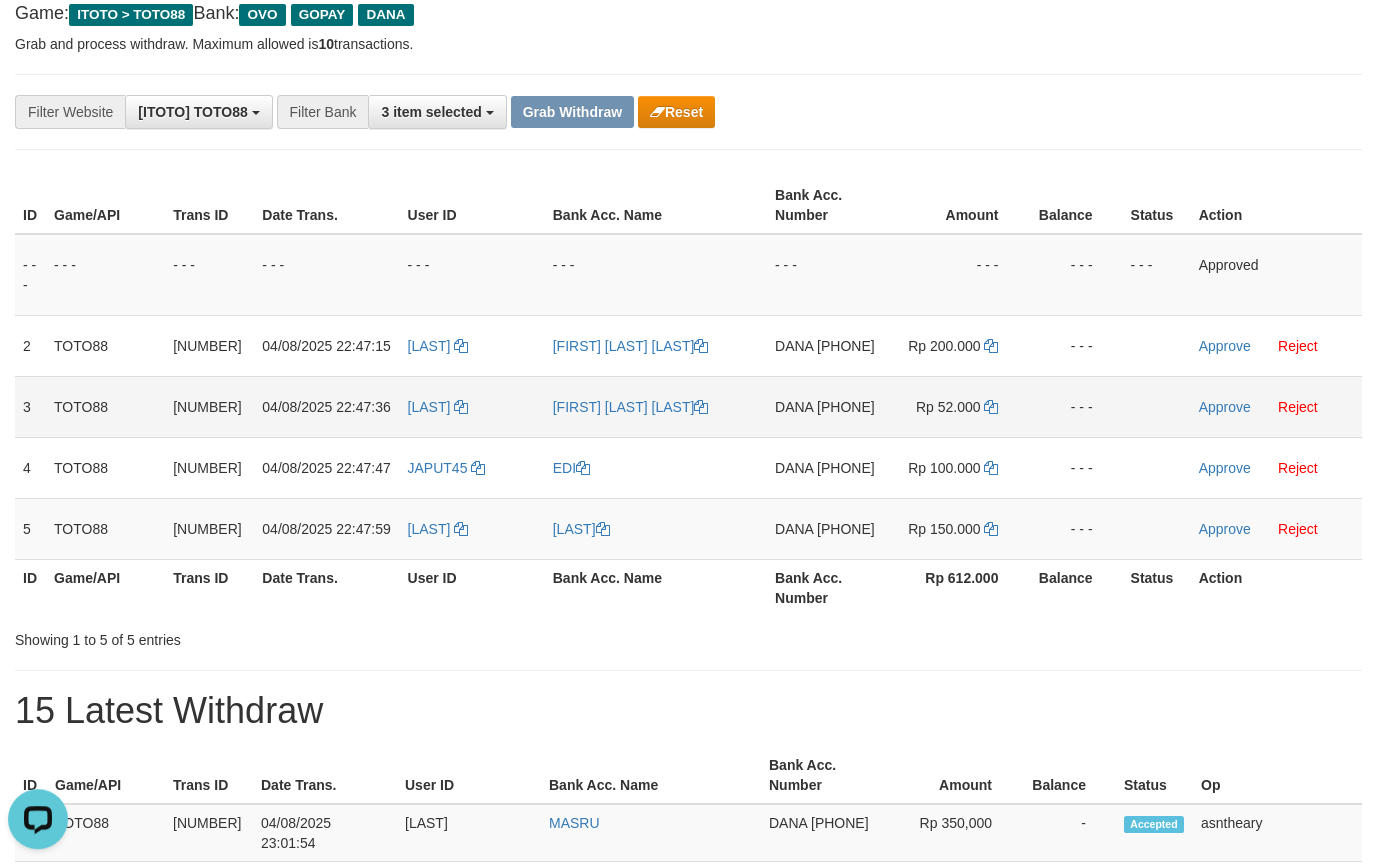 click on "DANA
[PHONE]" at bounding box center (826, 406) 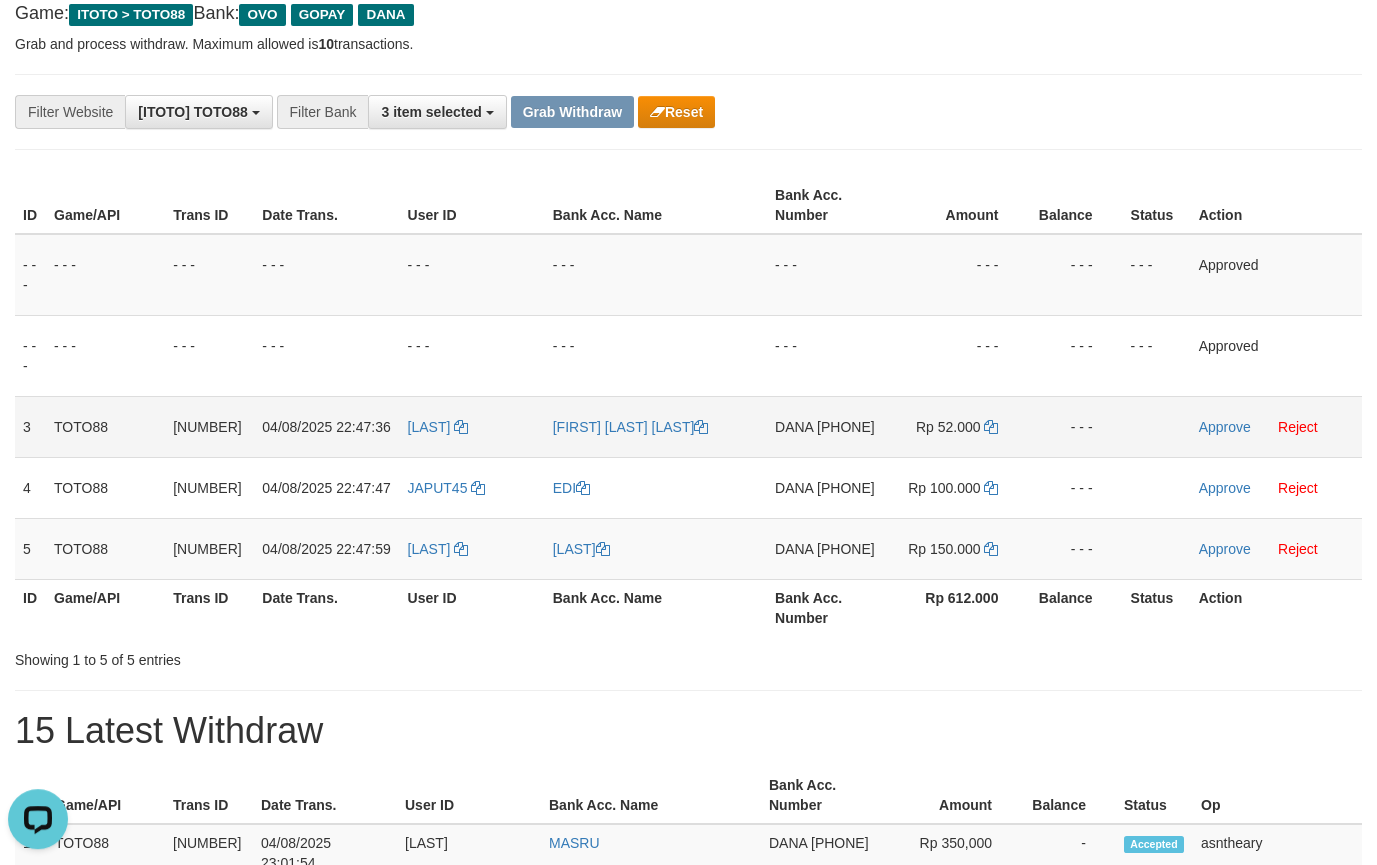click on "DANA
[PHONE]" at bounding box center (826, 426) 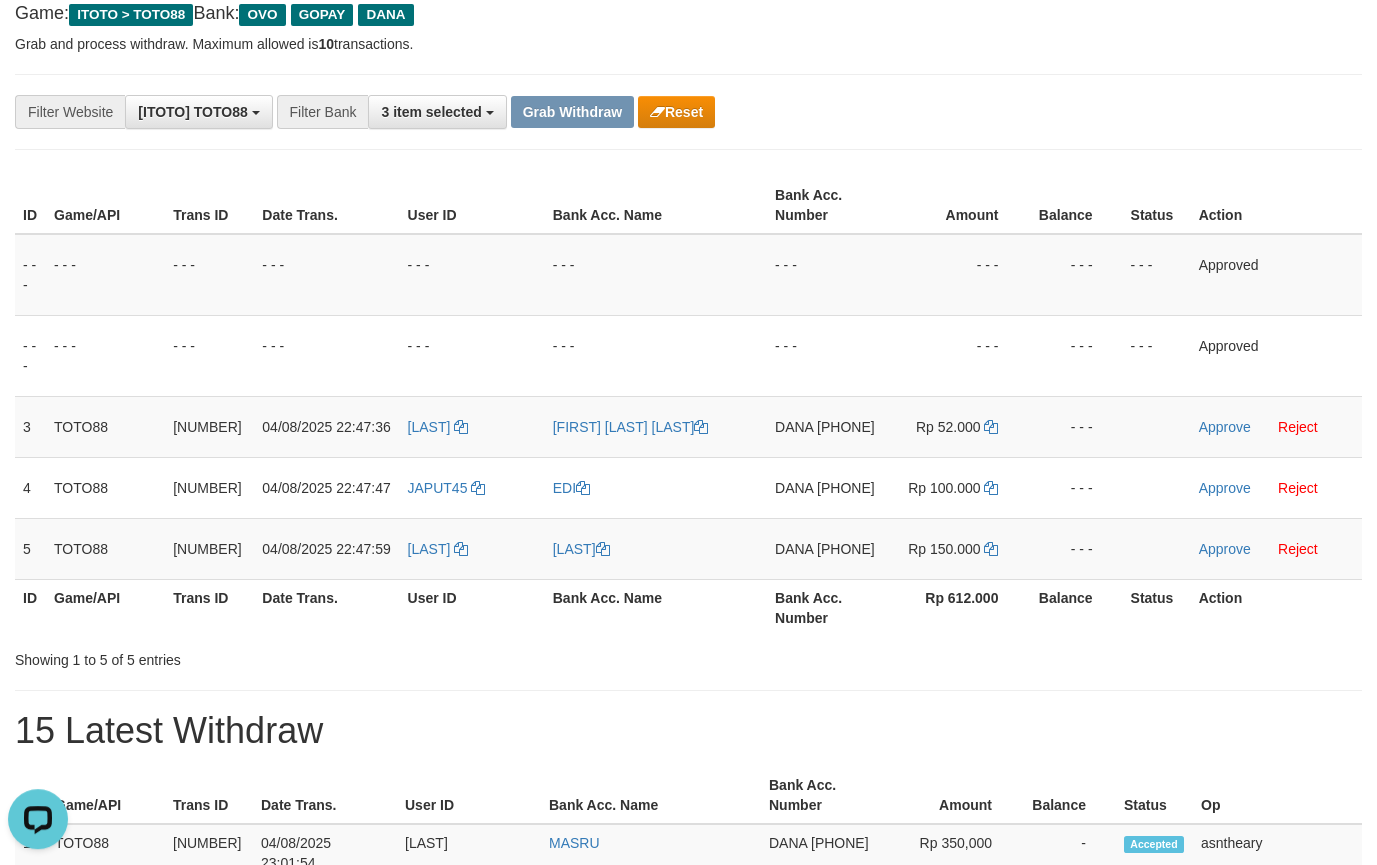 copy on "[PHONE]" 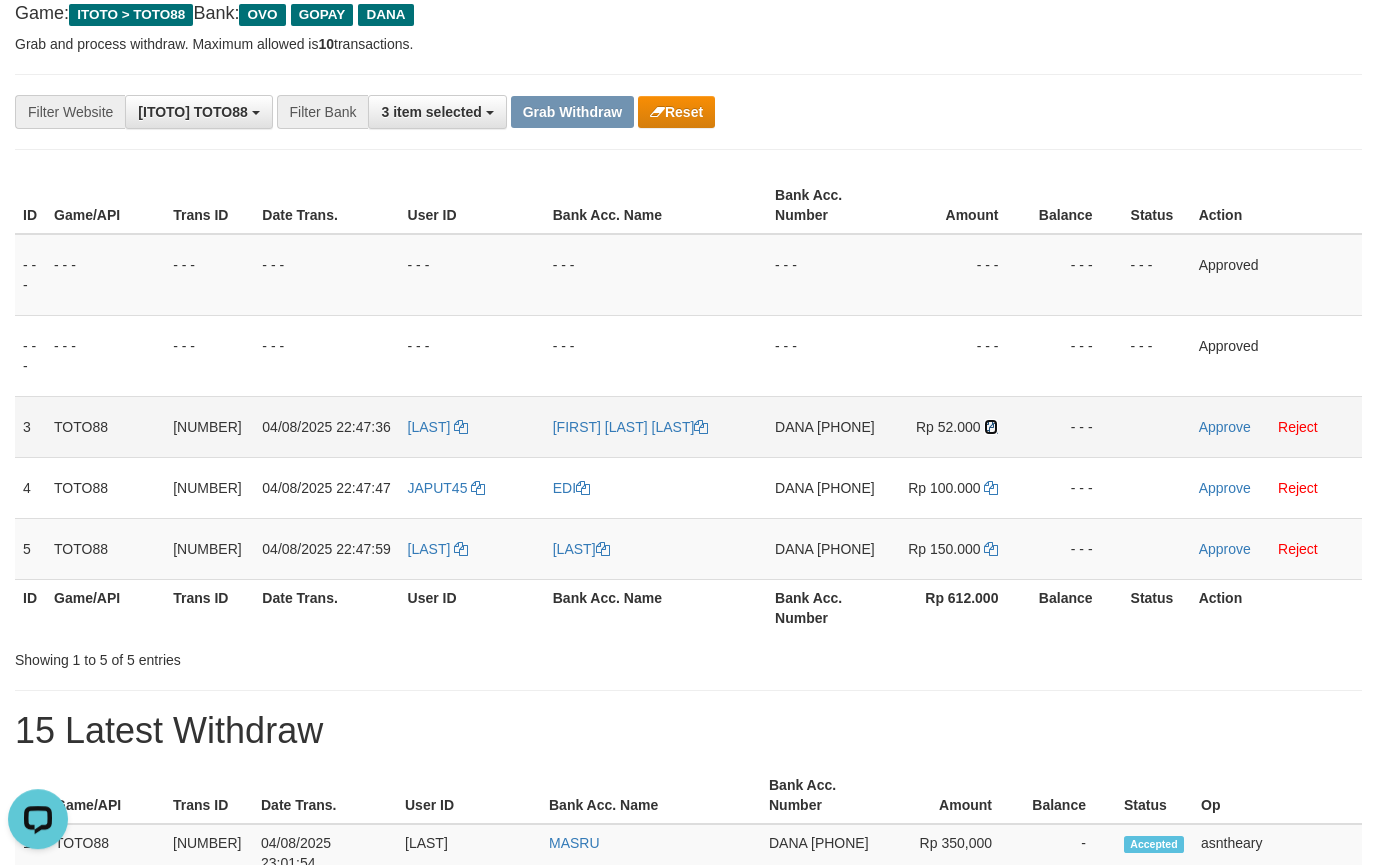 click at bounding box center (991, 427) 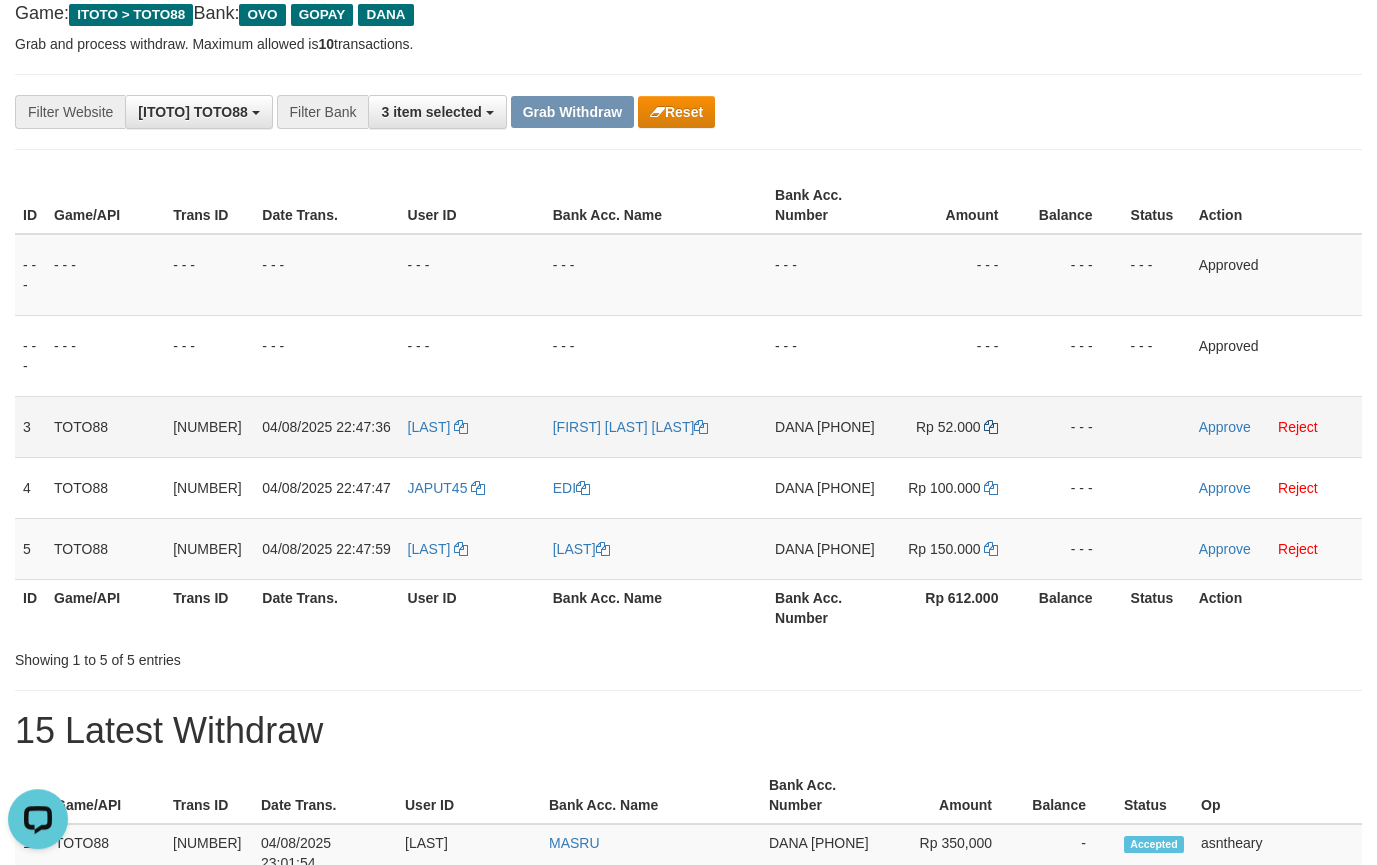 copy on "[PHONE]" 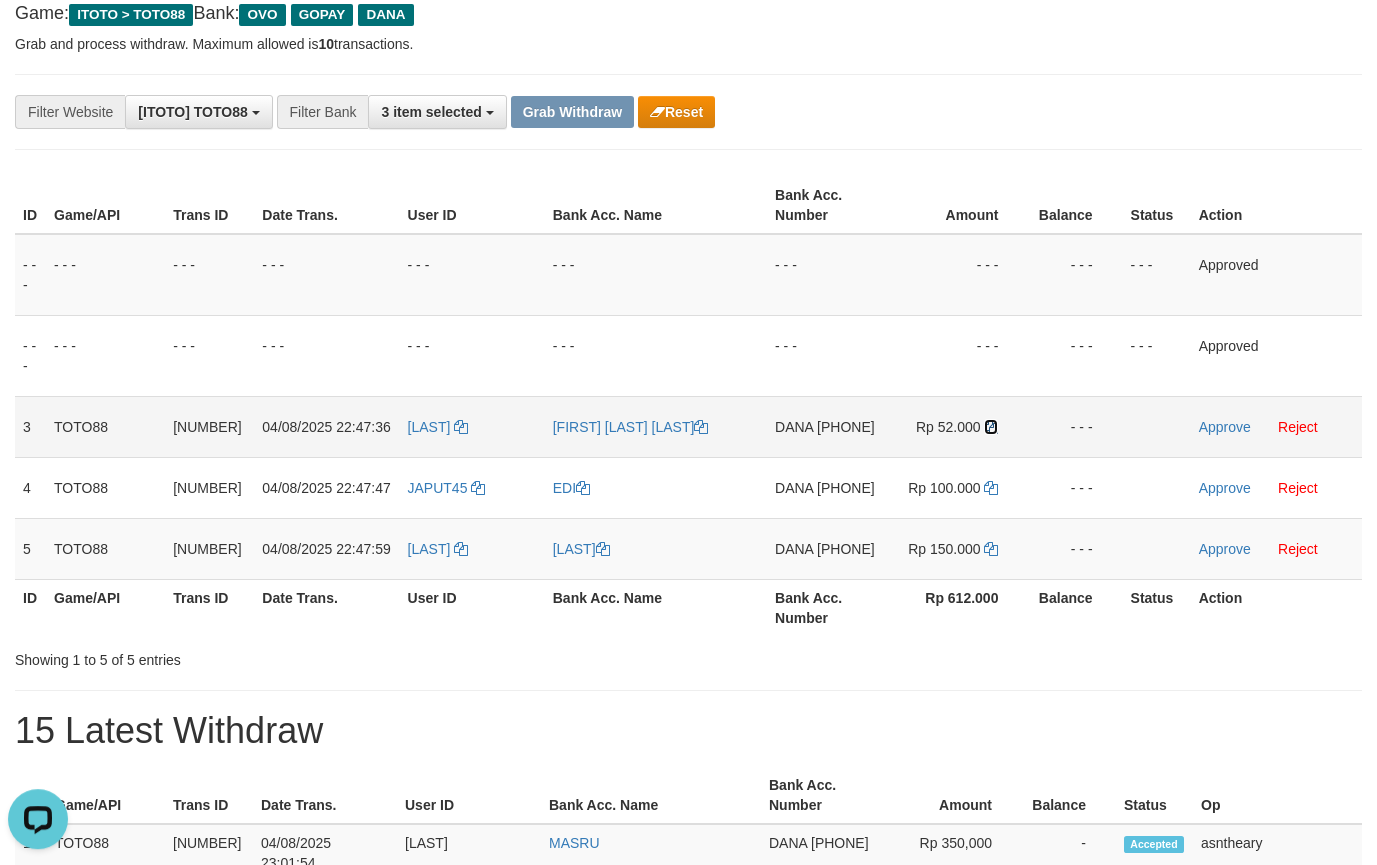click at bounding box center (991, 427) 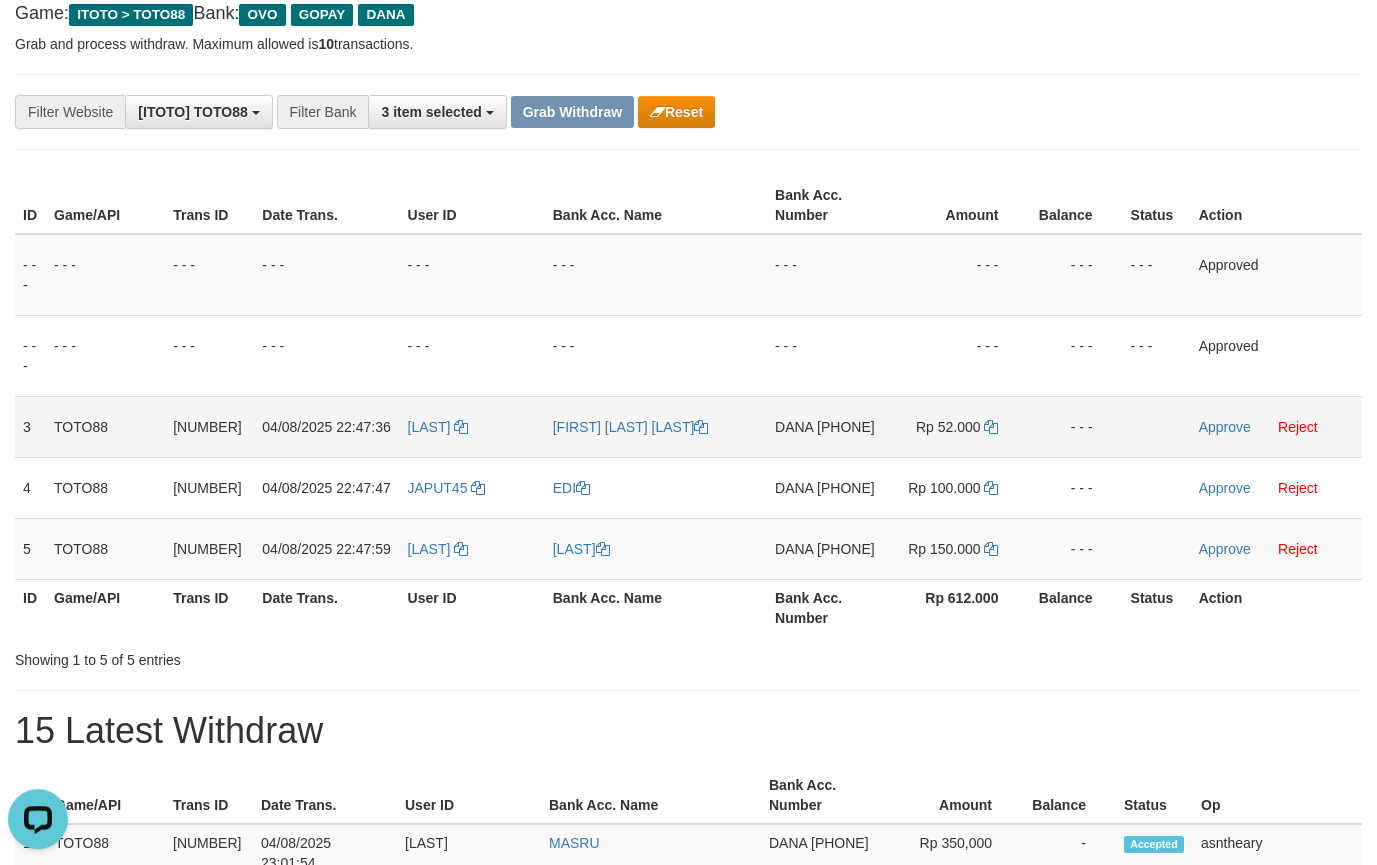 click on "Approve
Reject" at bounding box center [1276, 426] 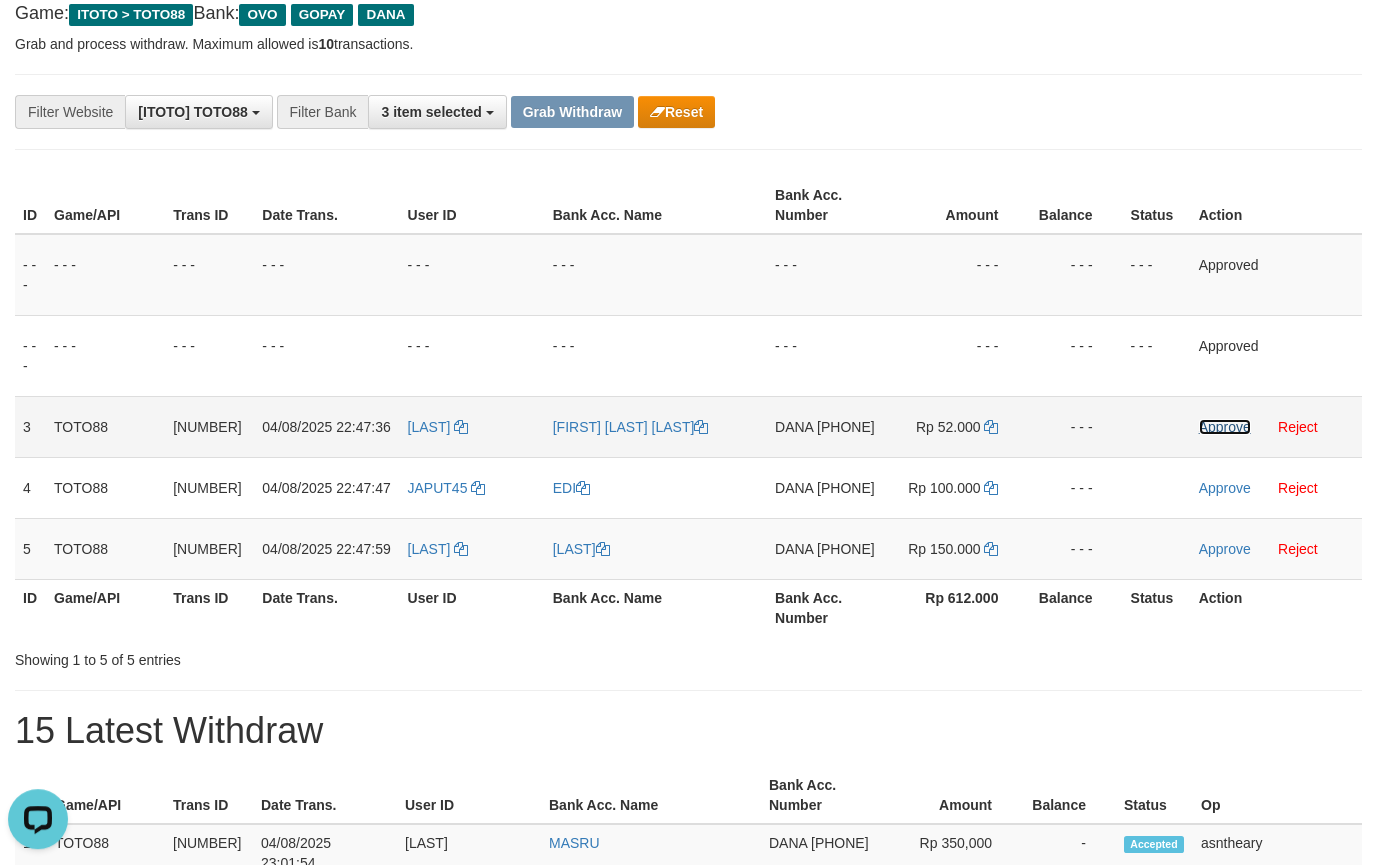 click on "Approve" at bounding box center (1225, 427) 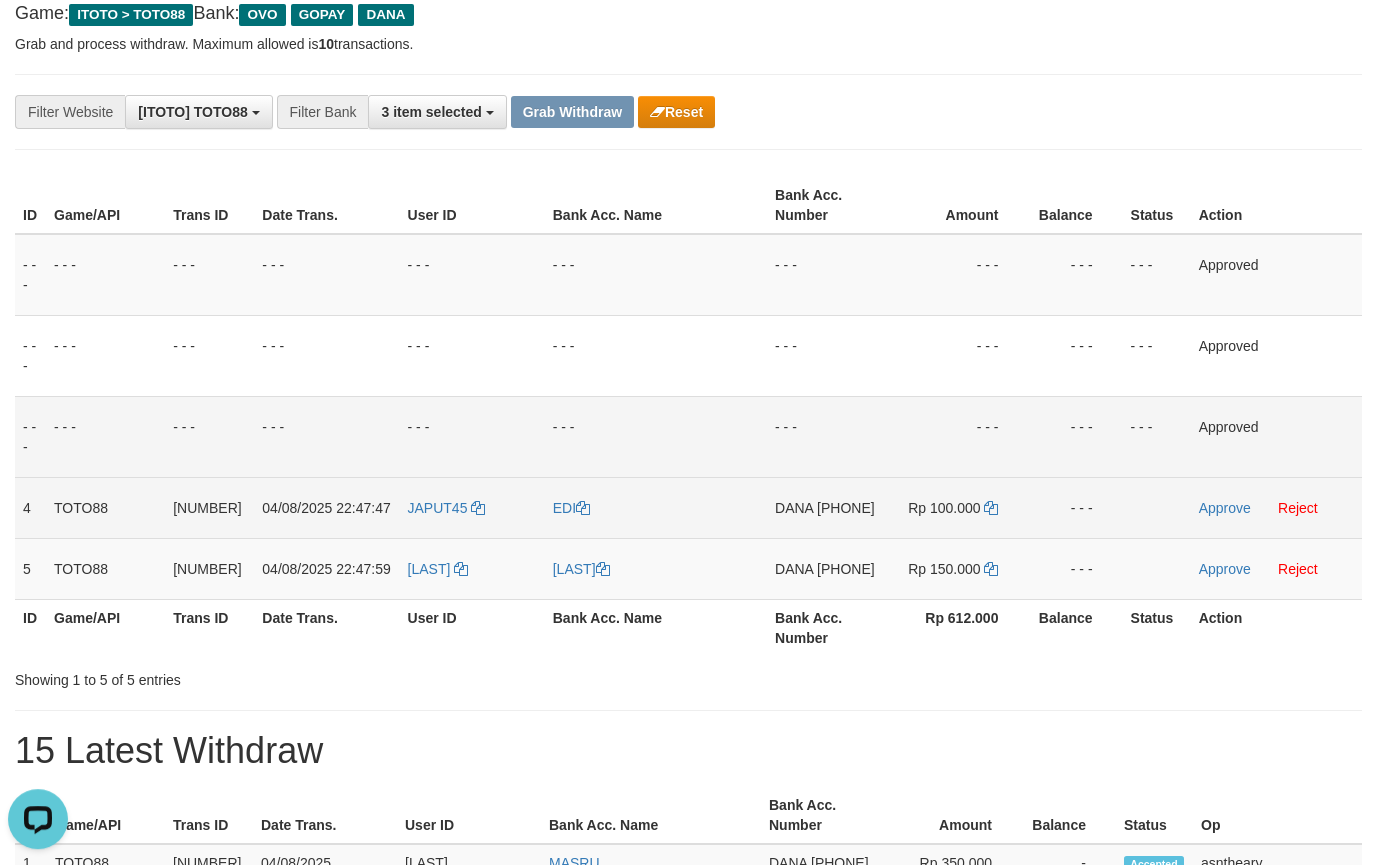 click on "DANA
[PHONE]" at bounding box center [826, 507] 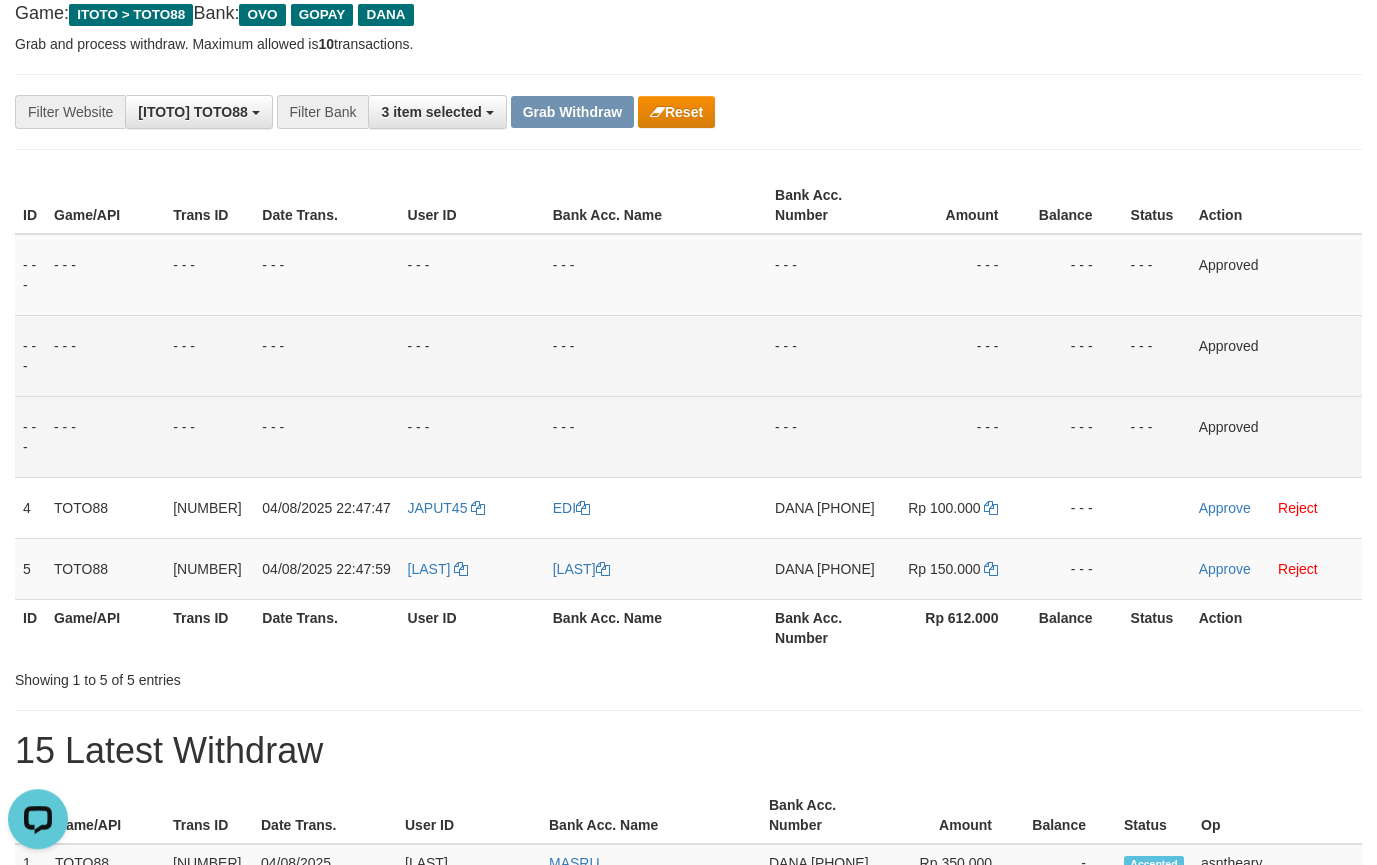 copy on "[PHONE]" 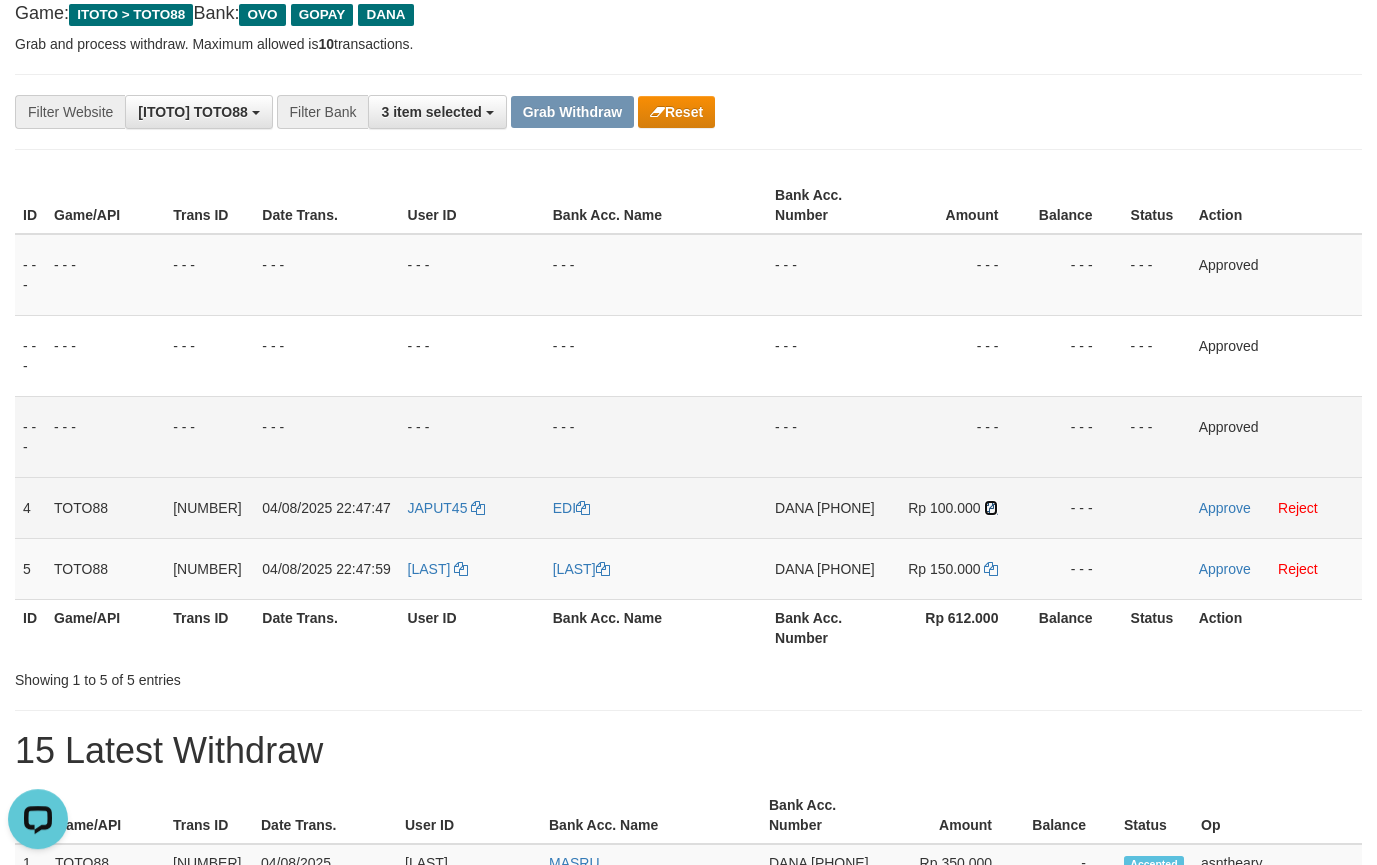 click at bounding box center [991, 508] 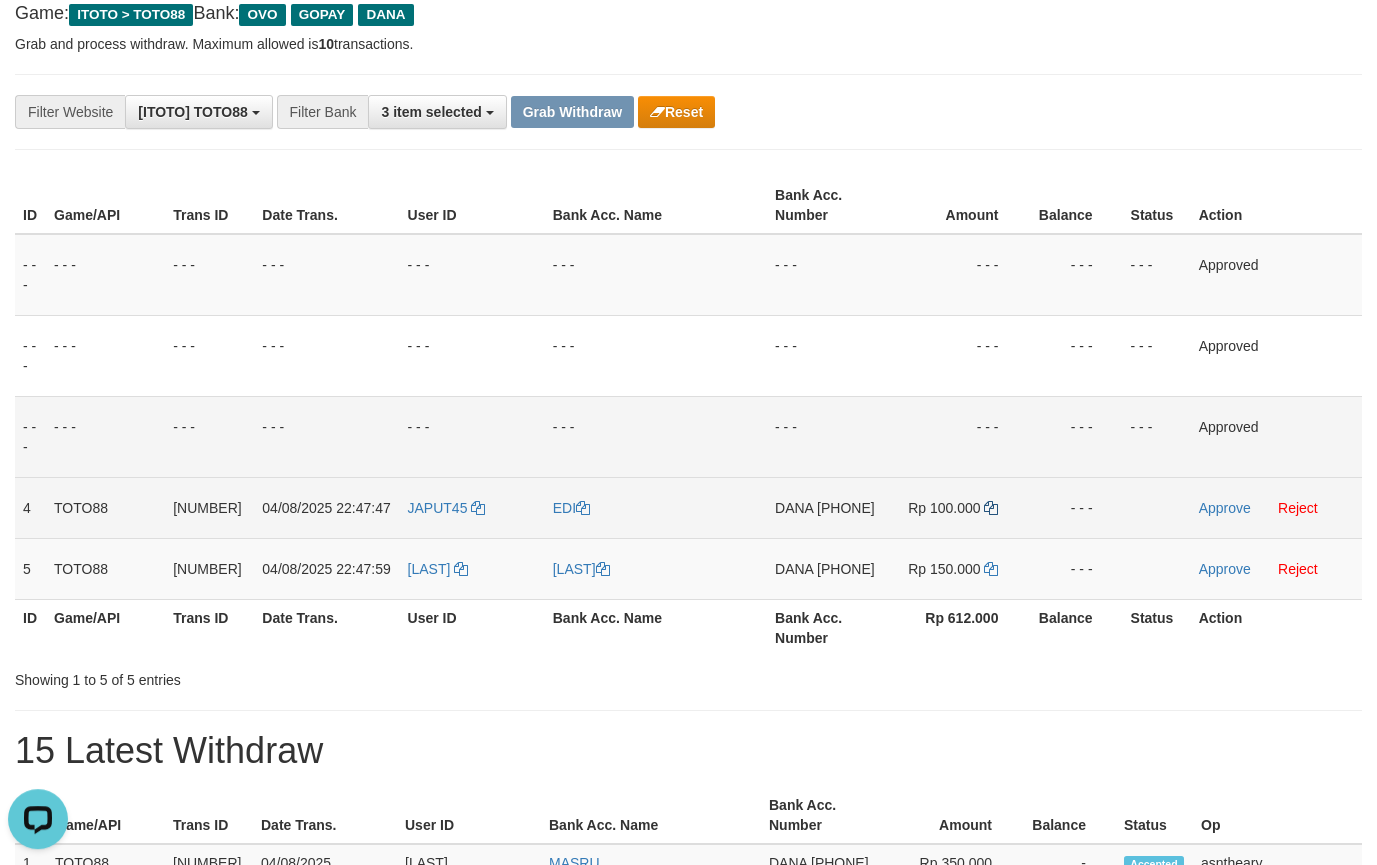 copy on "[PHONE]" 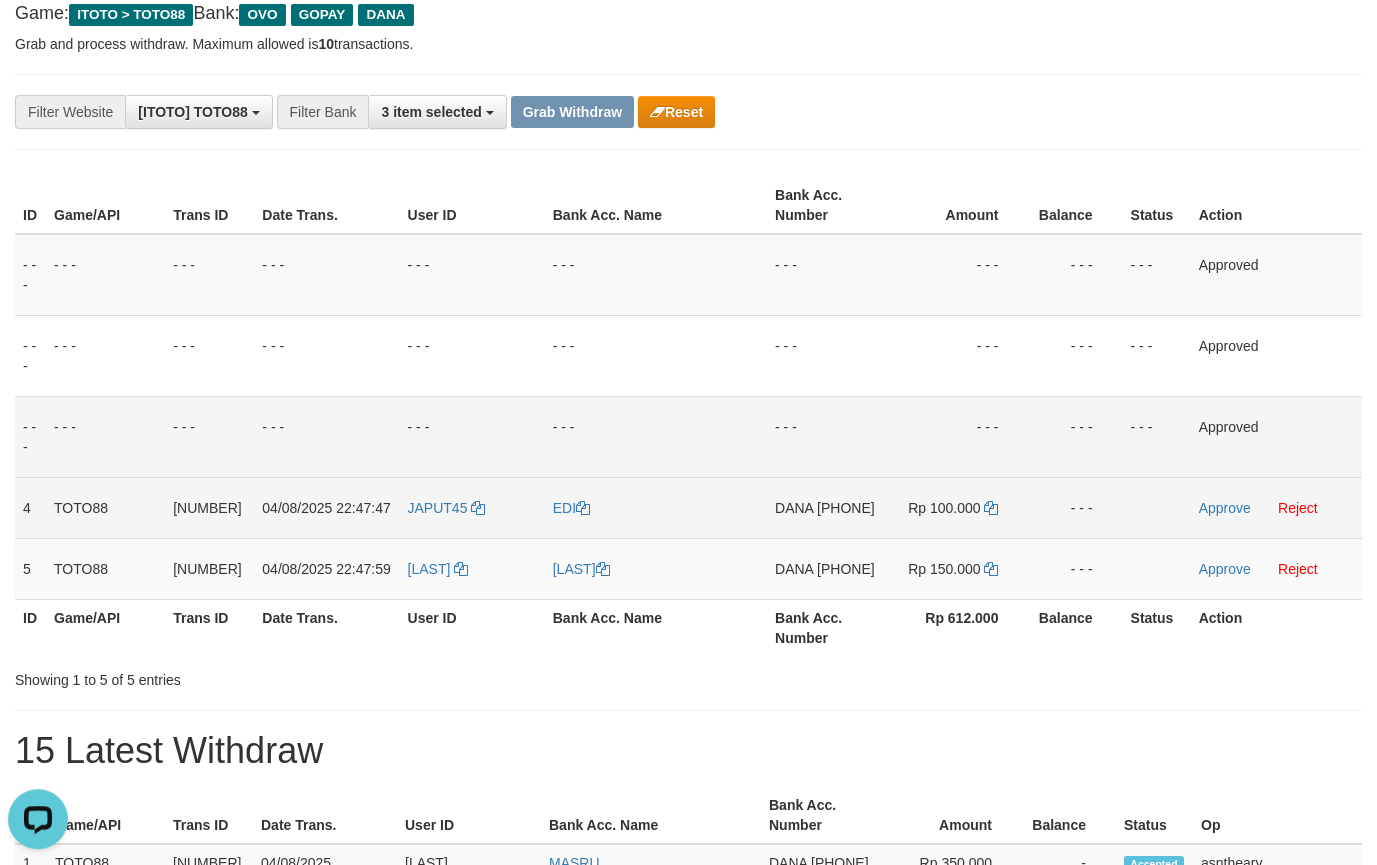 drag, startPoint x: 994, startPoint y: 498, endPoint x: 947, endPoint y: 480, distance: 50.32892 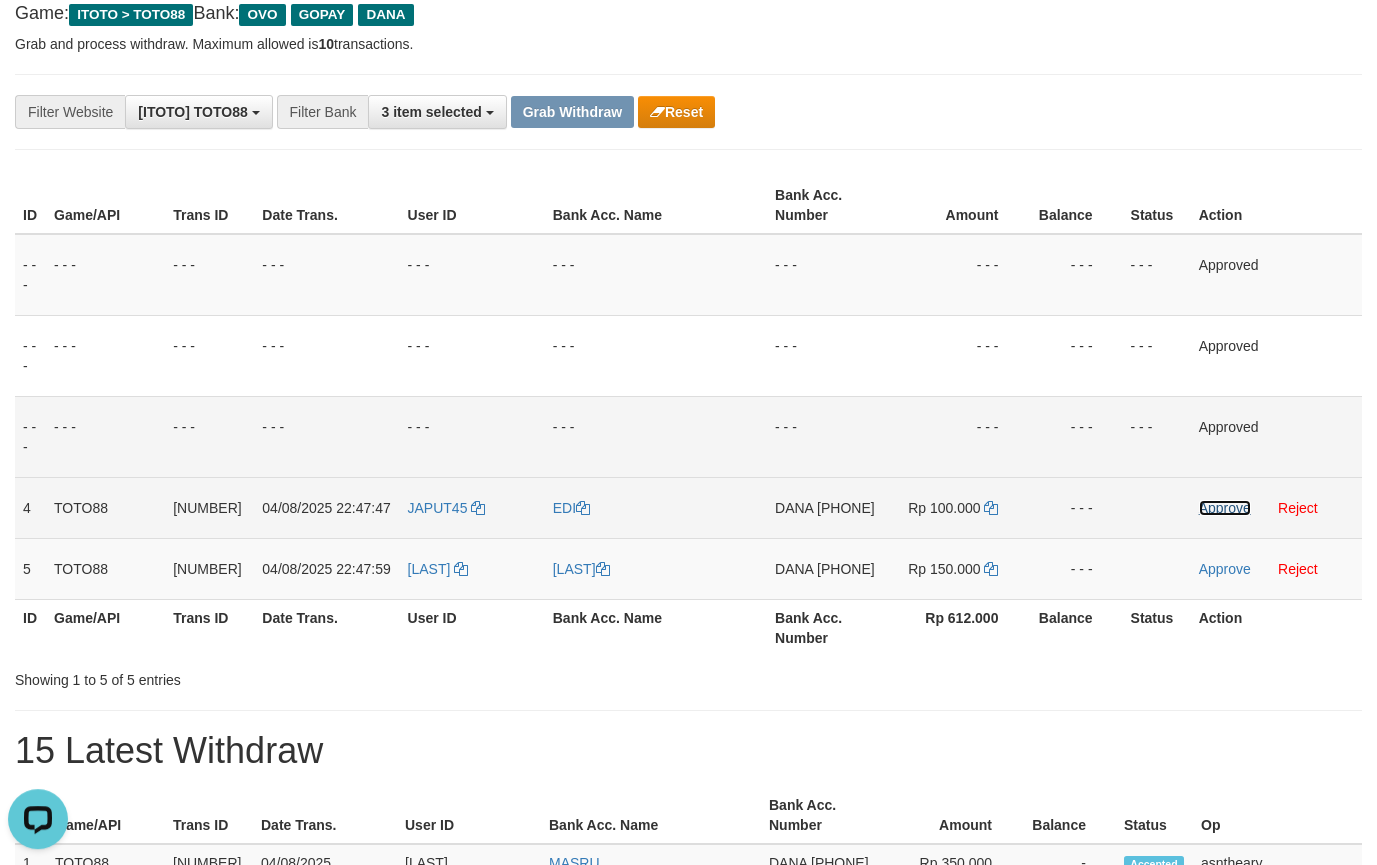 click on "Approve" at bounding box center (1225, 508) 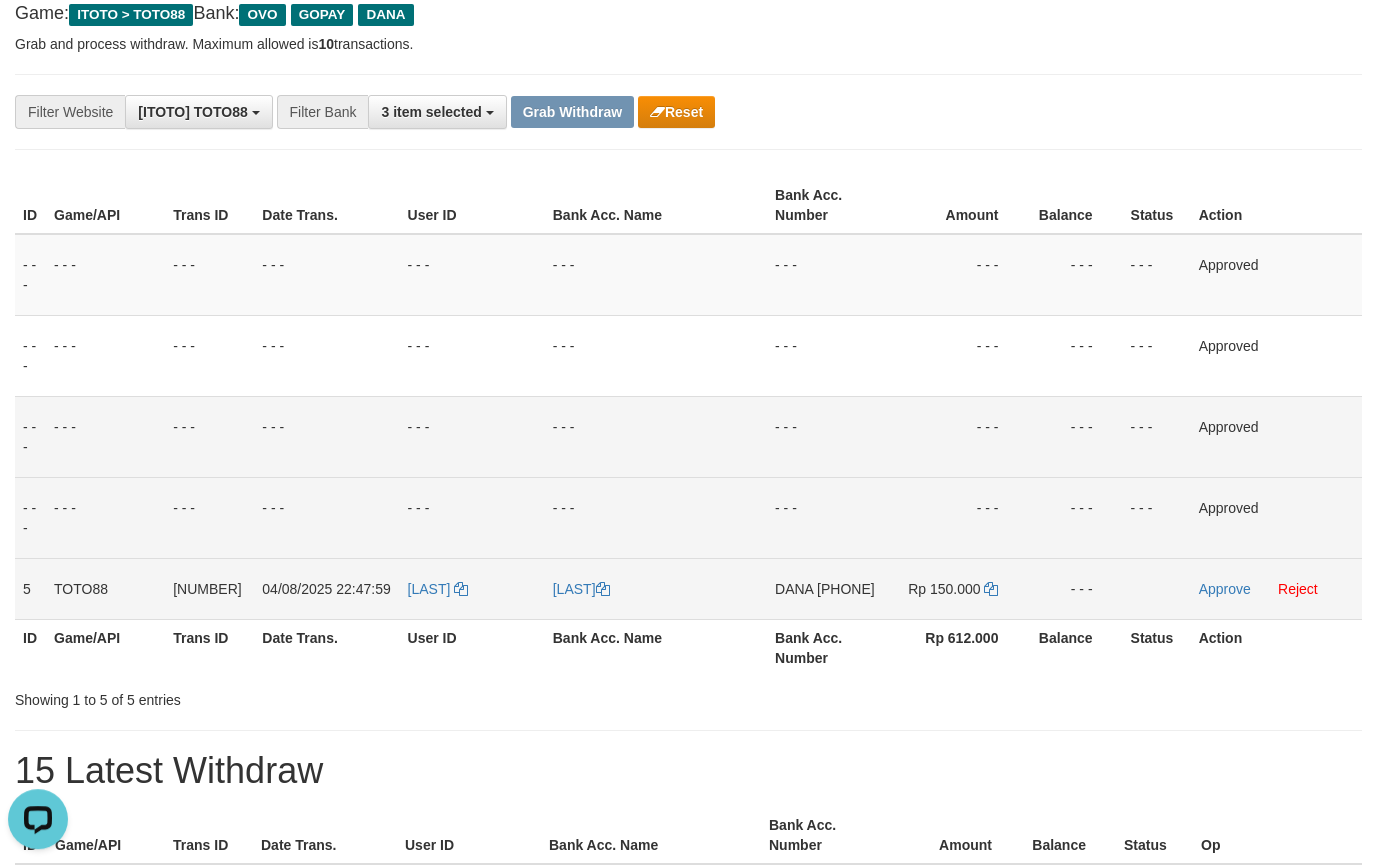 click on "DANA
[PHONE]" at bounding box center (826, 588) 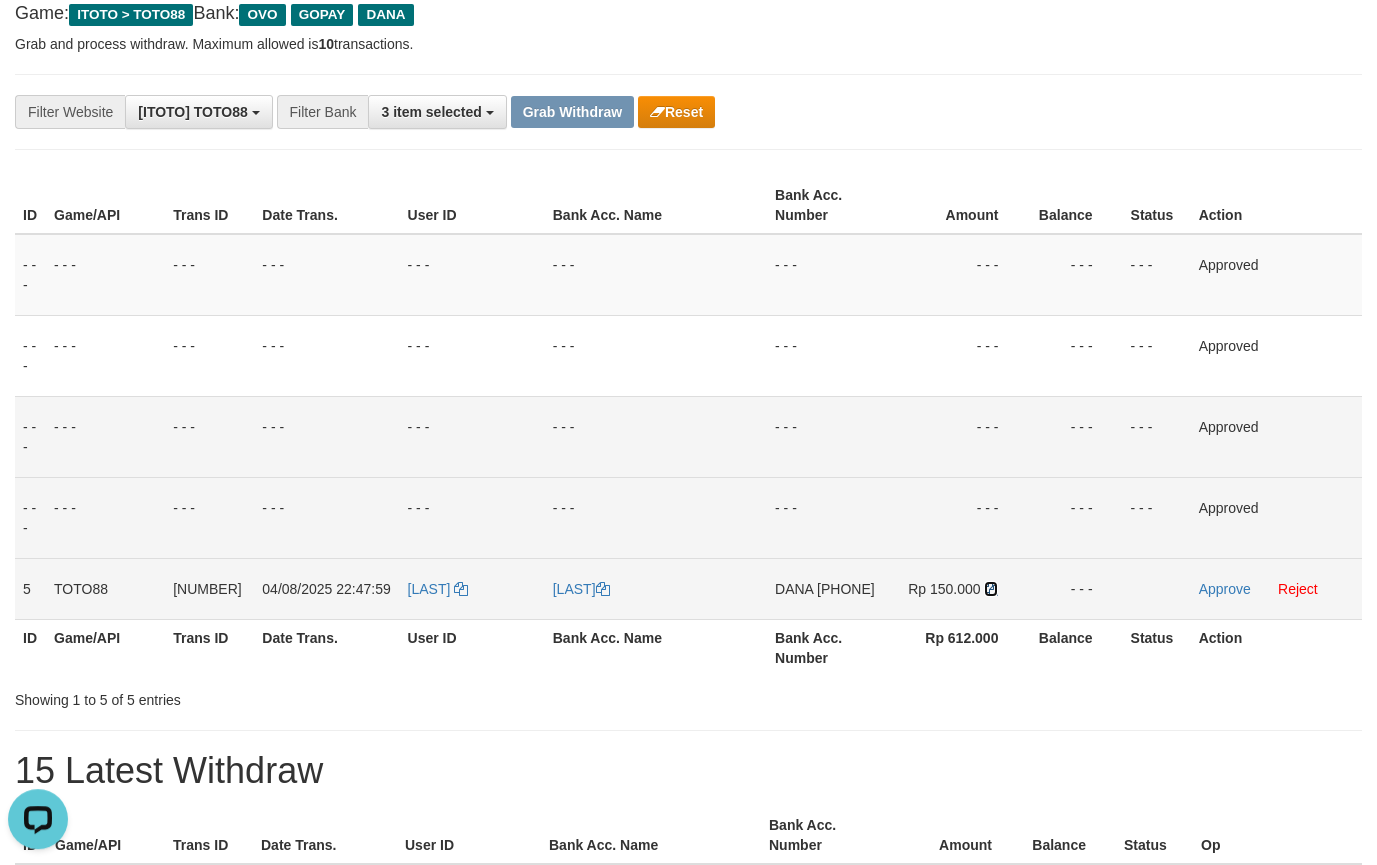 click at bounding box center [991, 589] 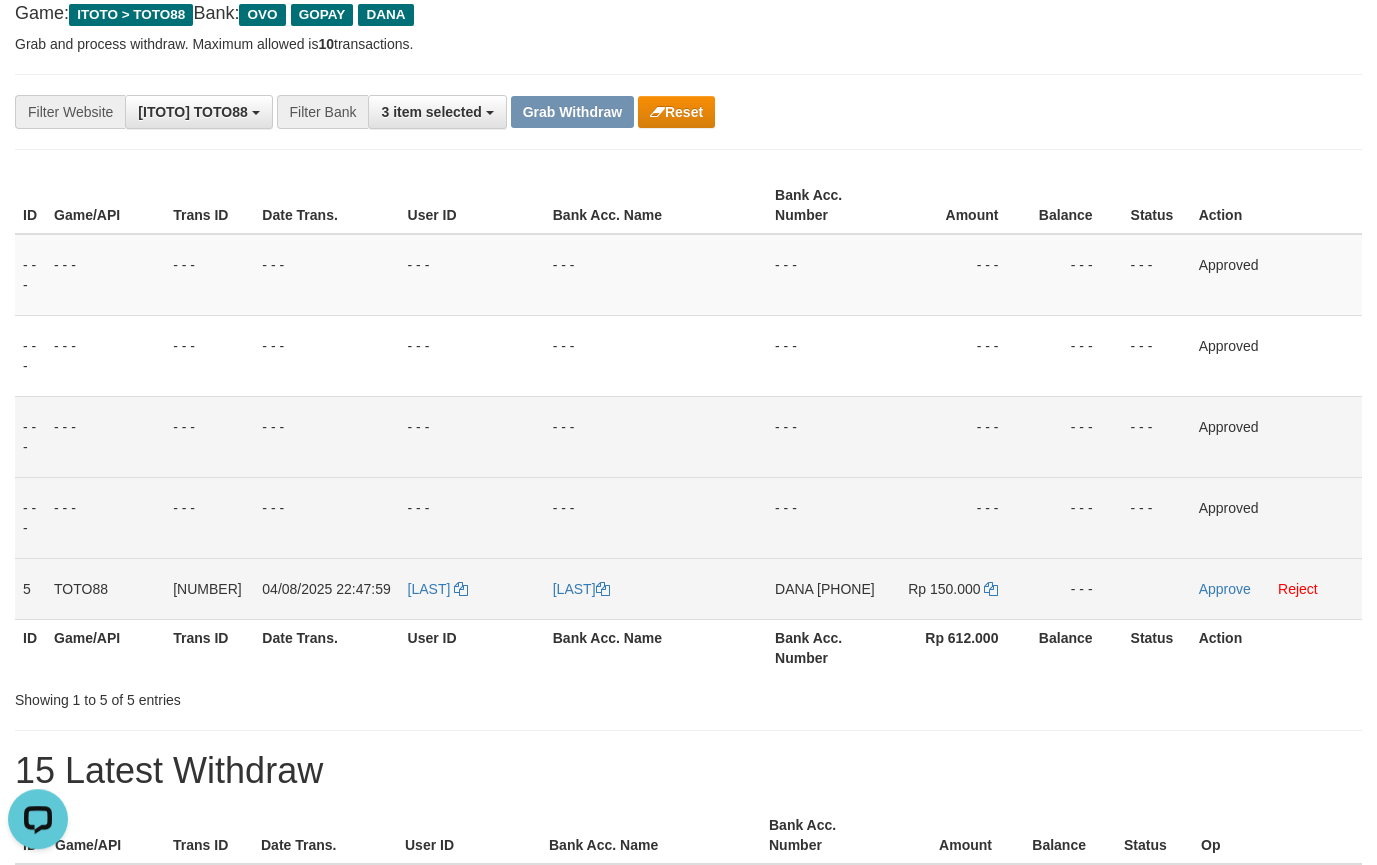 click on "[PHONE]" at bounding box center [846, 589] 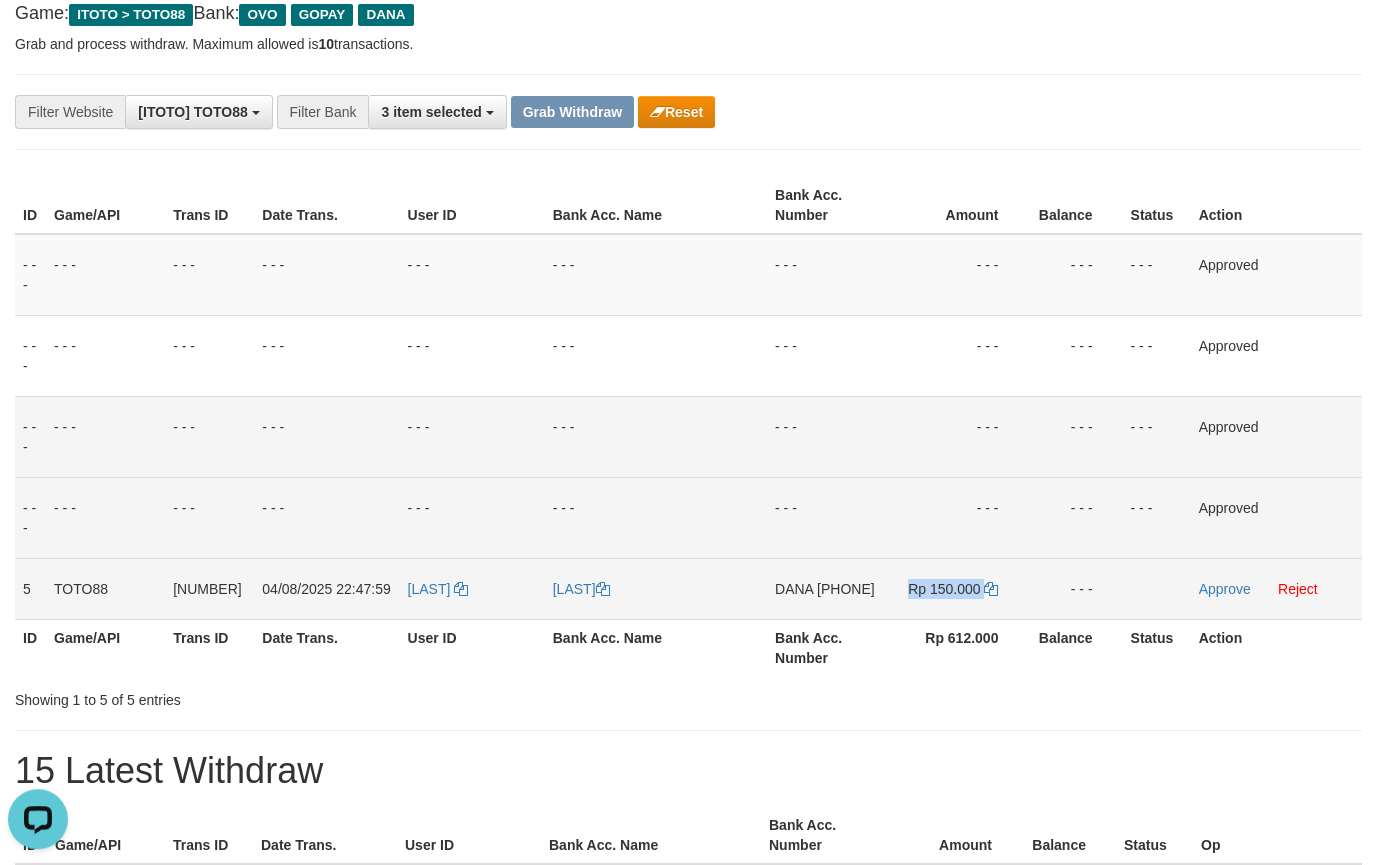 click on "Rp 150.000" at bounding box center [957, 588] 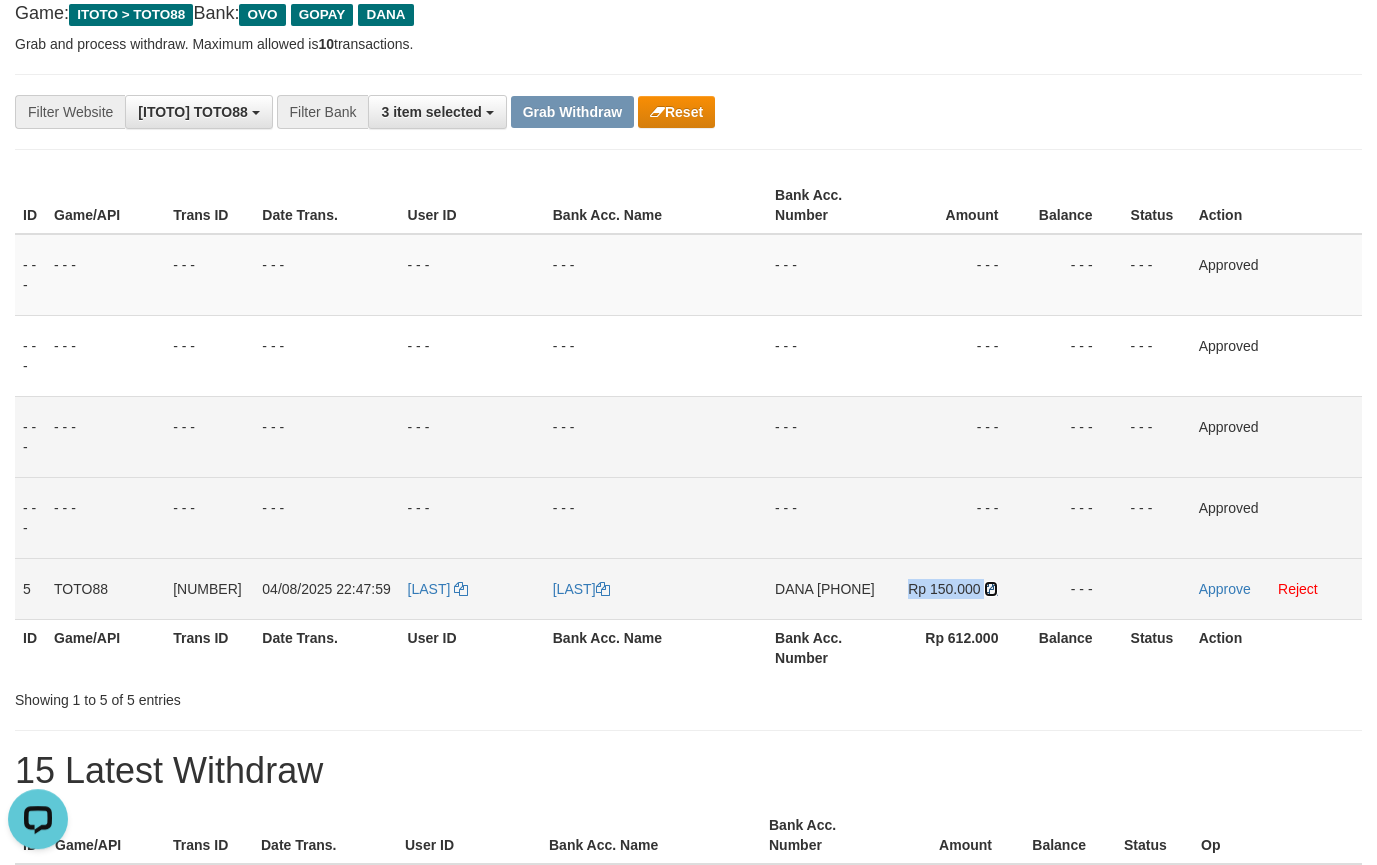 click at bounding box center (991, 589) 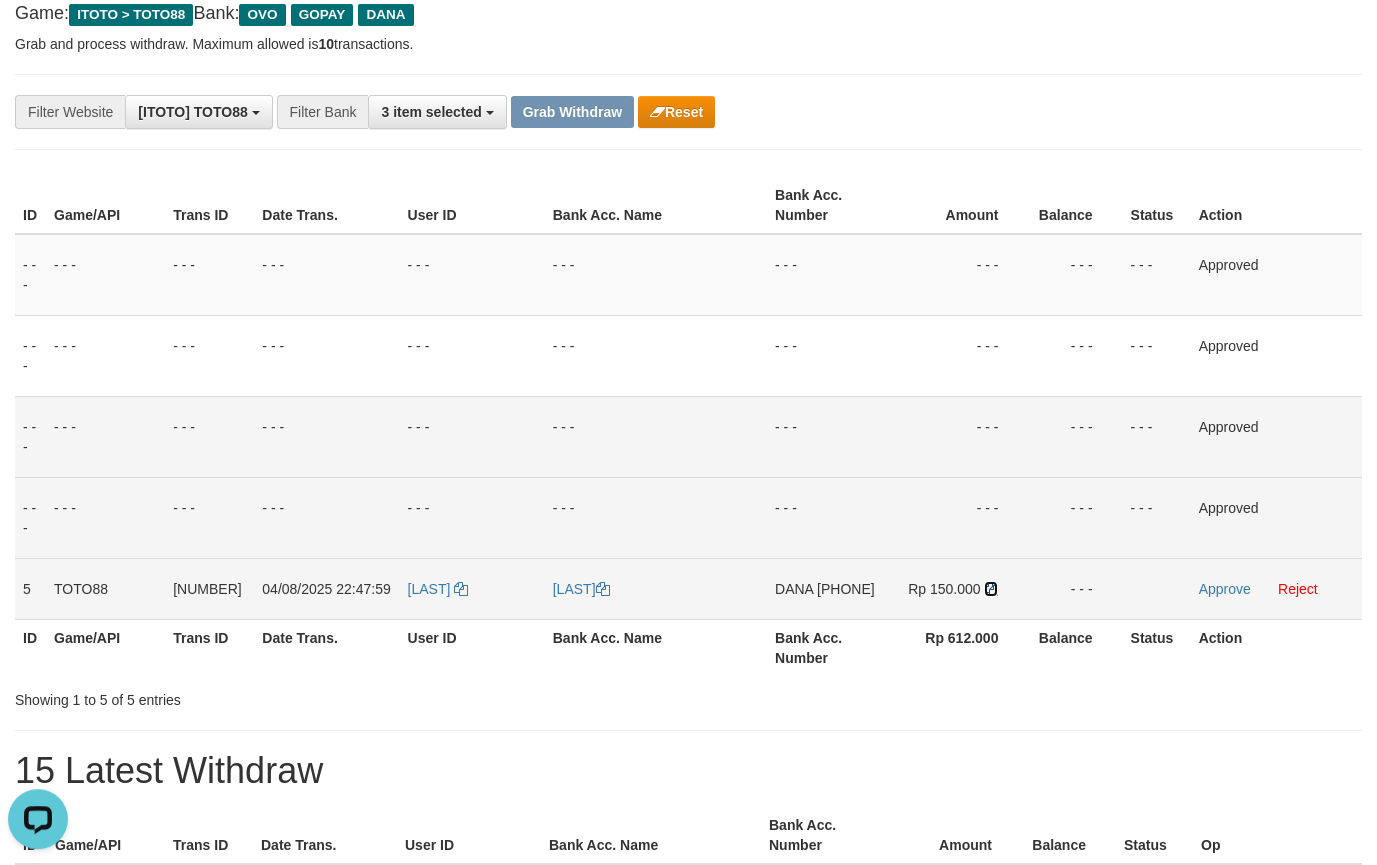 click at bounding box center (991, 589) 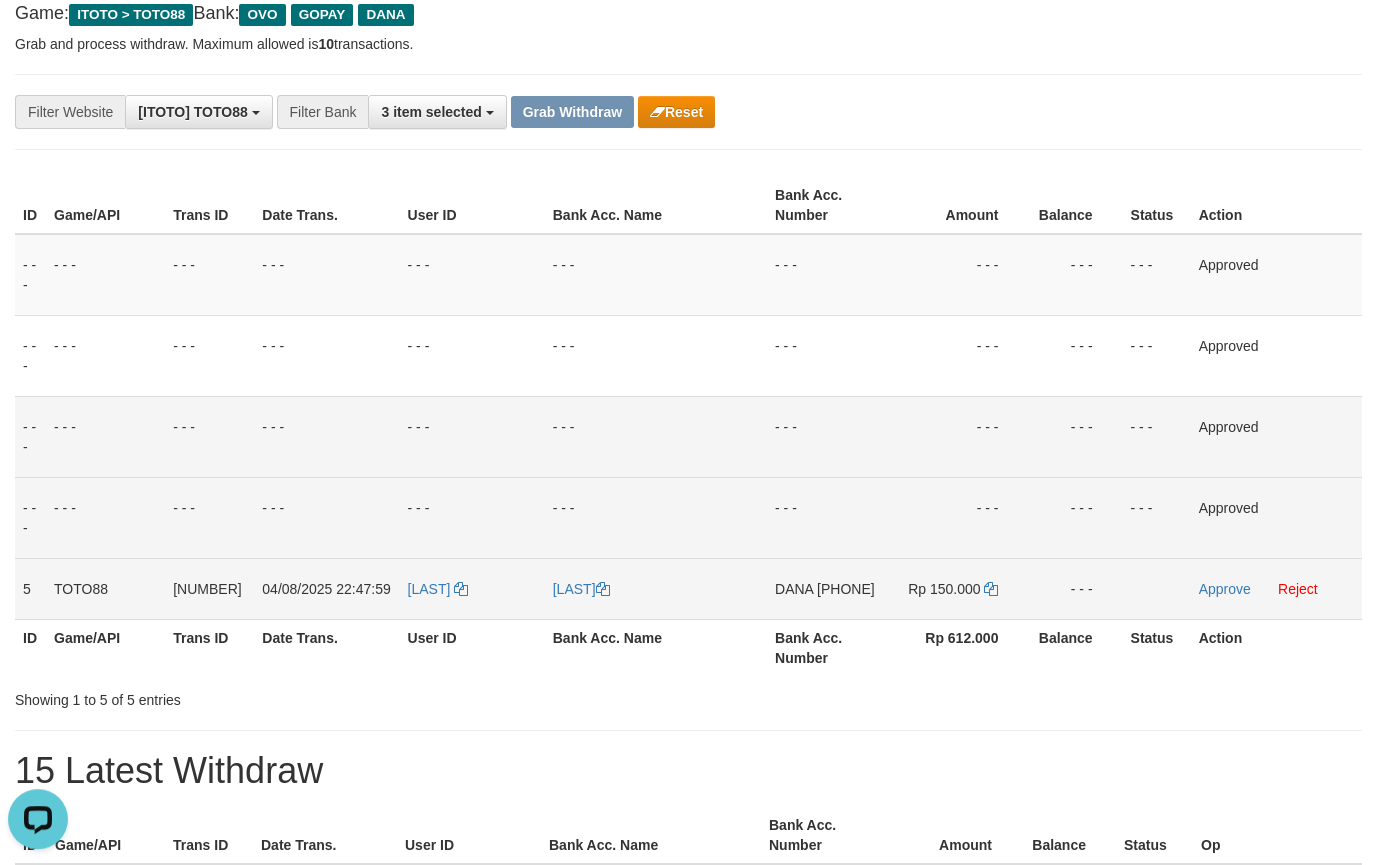 click on "Approve
Reject" at bounding box center (1276, 588) 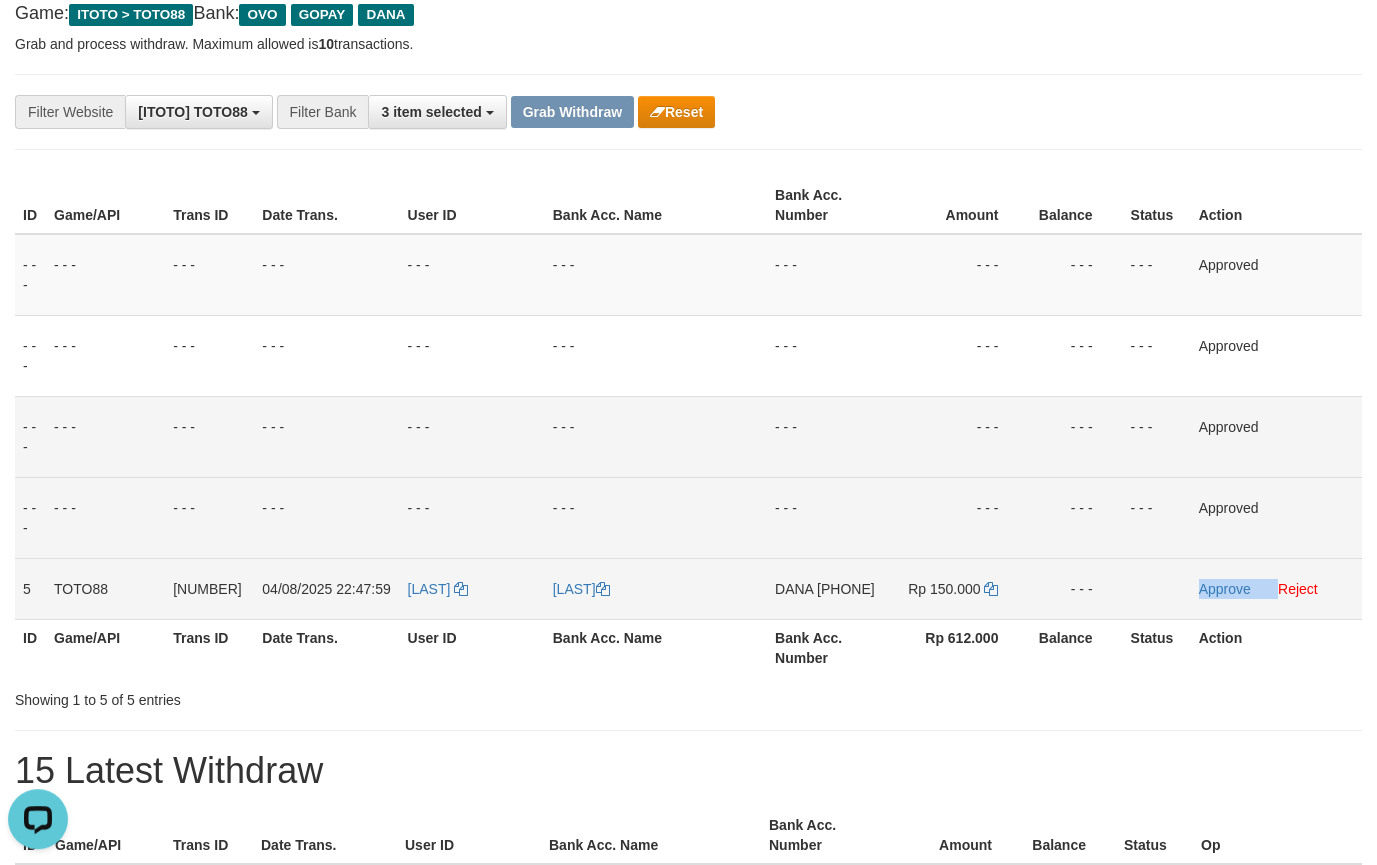 click on "Approve
Reject" at bounding box center (1276, 588) 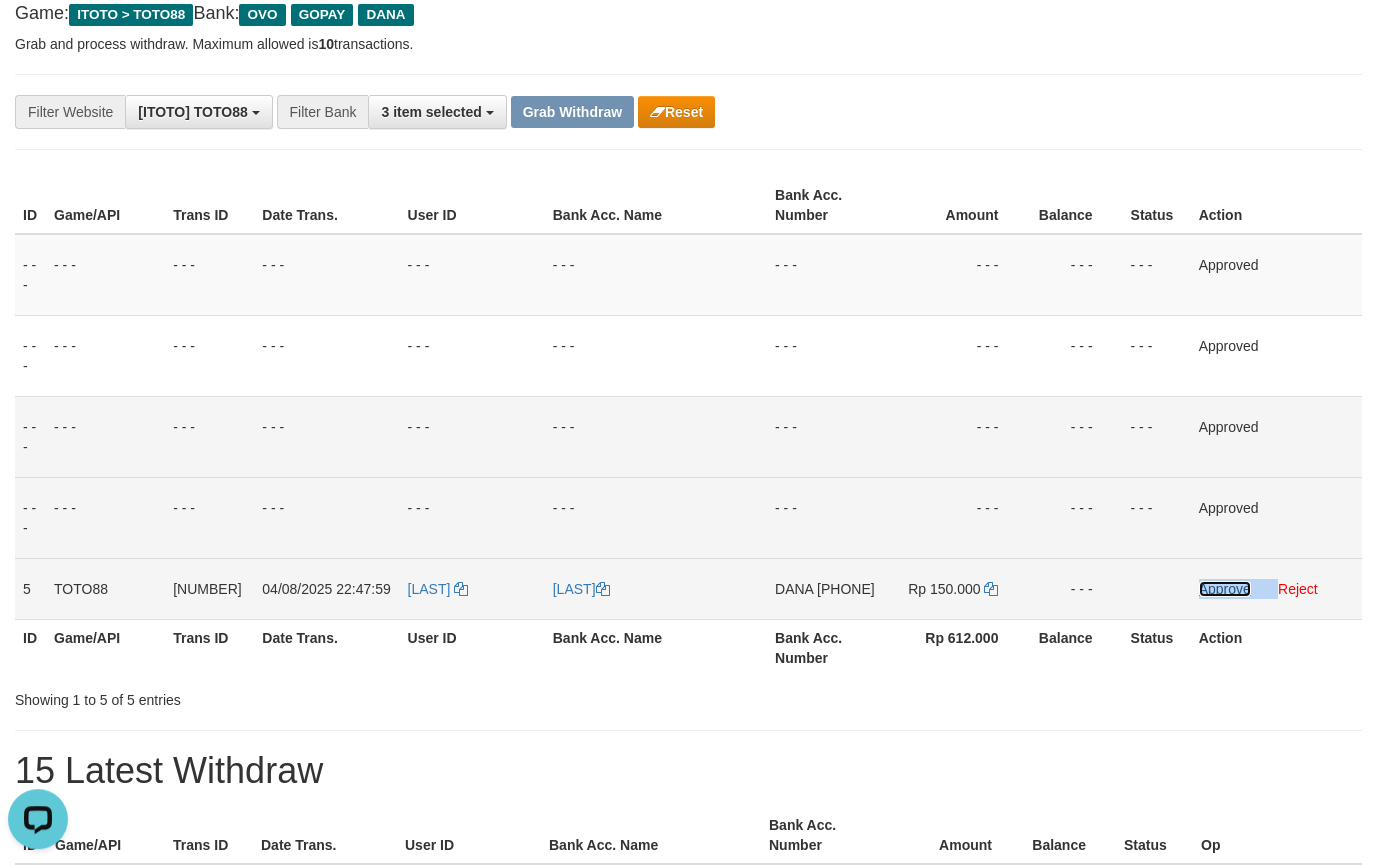click on "Approve" at bounding box center (1225, 589) 